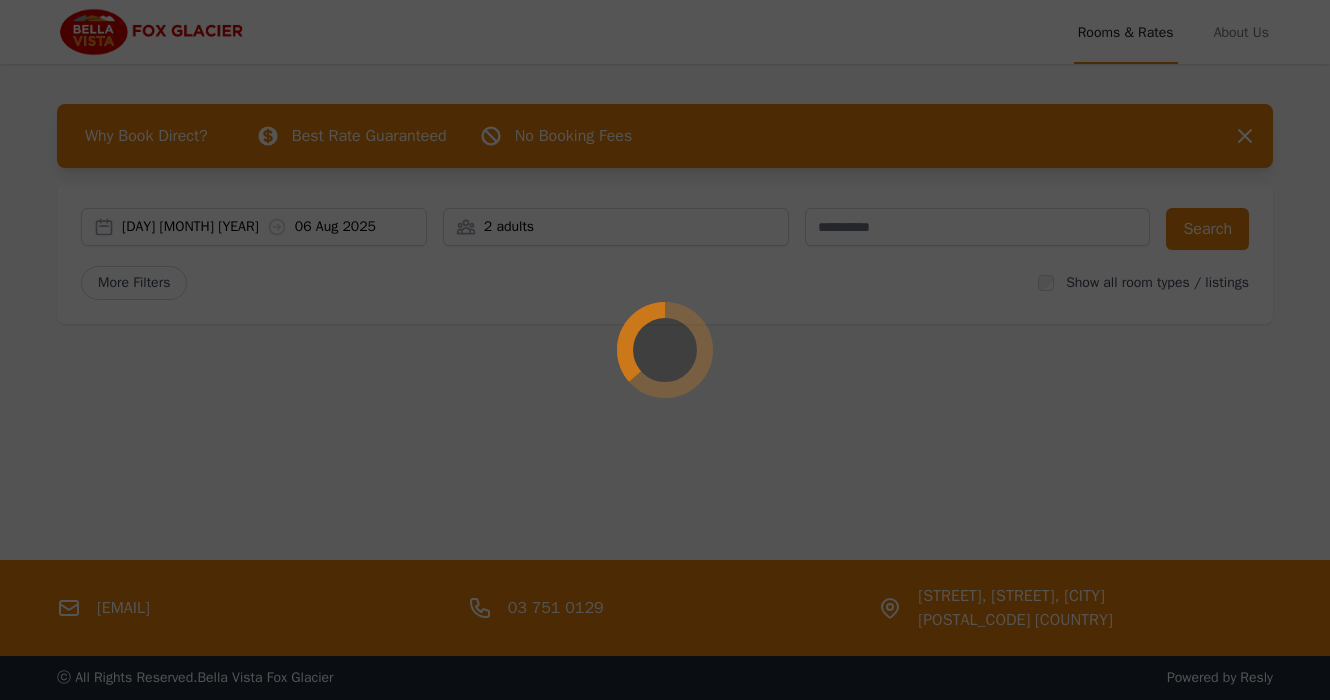 scroll, scrollTop: 0, scrollLeft: 0, axis: both 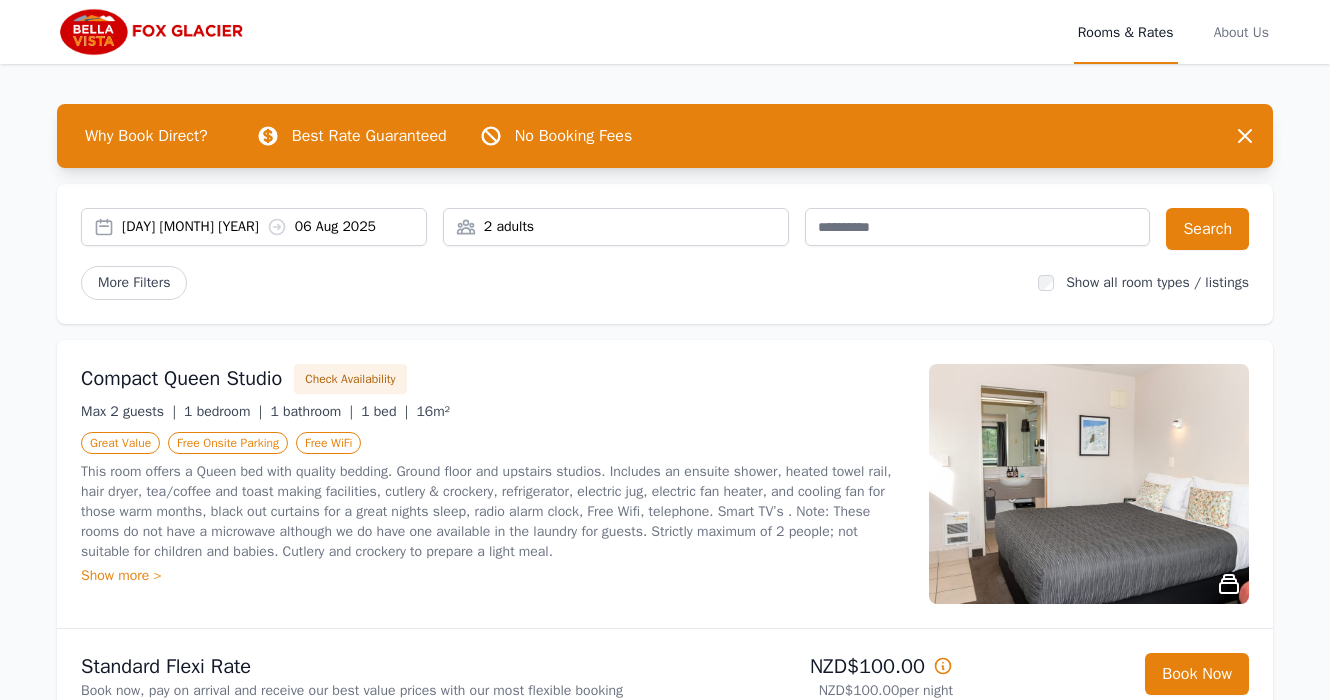 click on "[DAY] [MONTH] [YEAR] [DAY] [MONTH] [YEAR]" at bounding box center [274, 227] 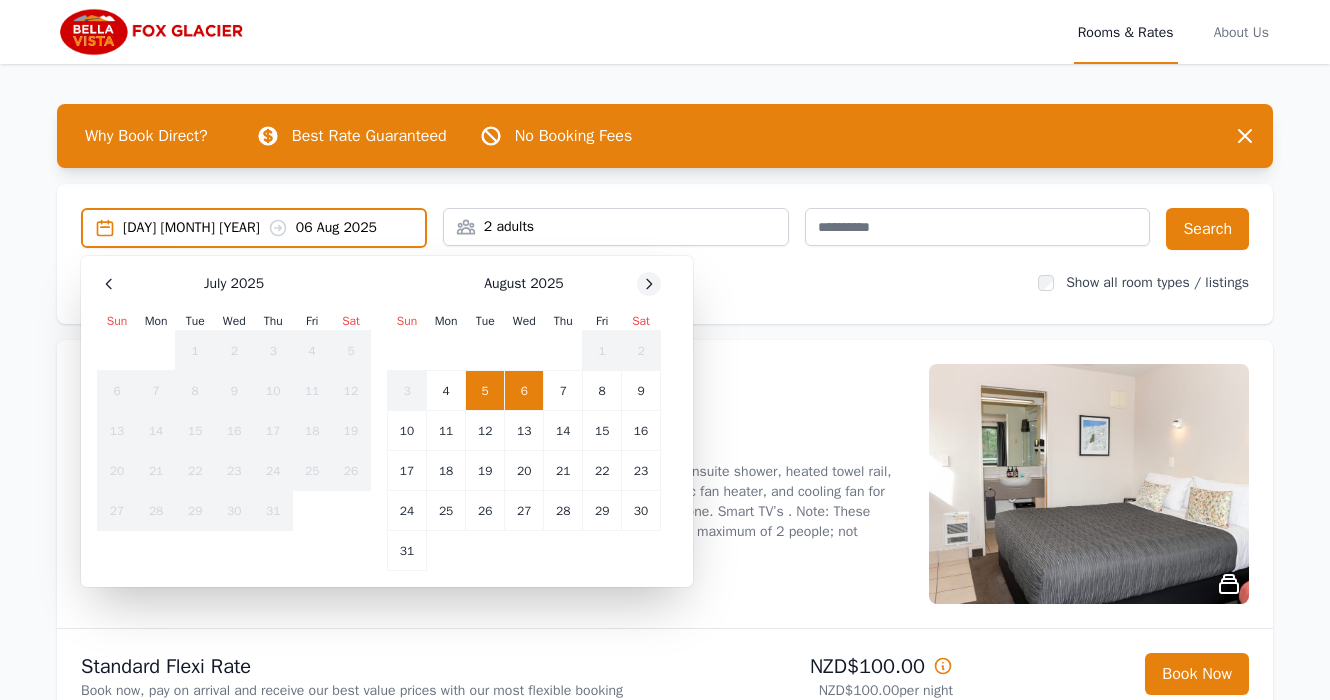 click 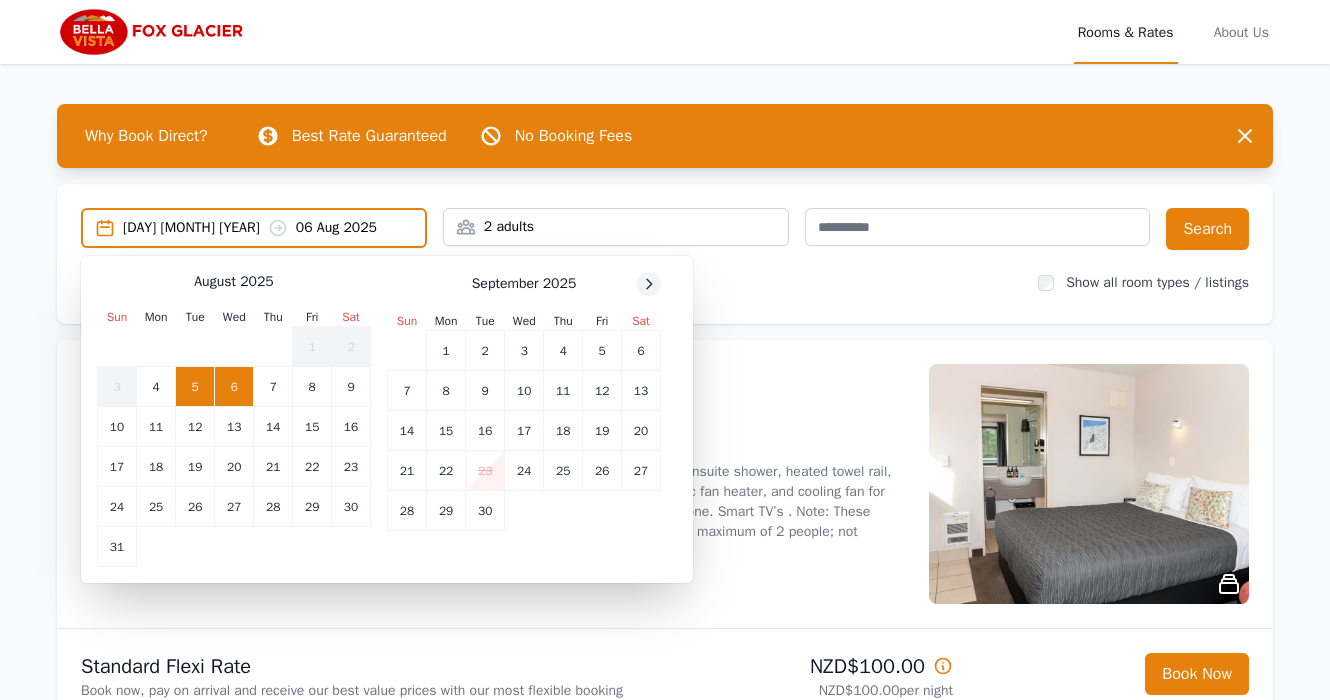 click 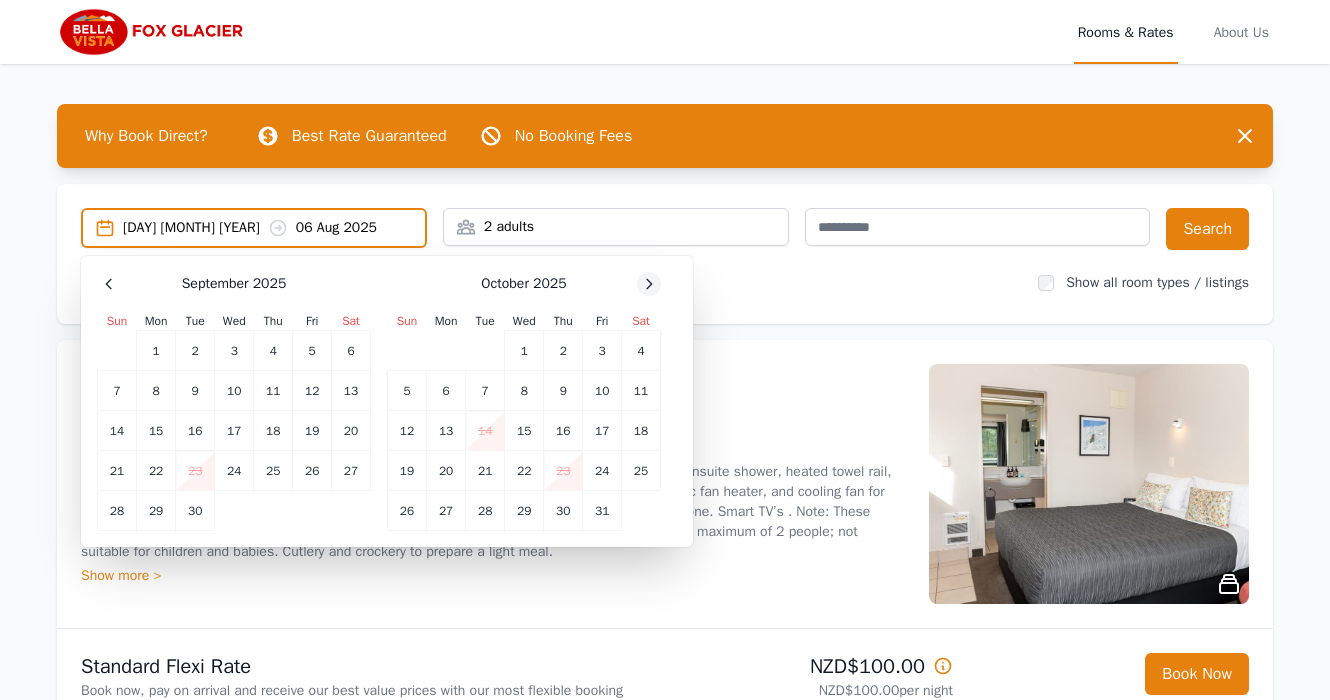 click 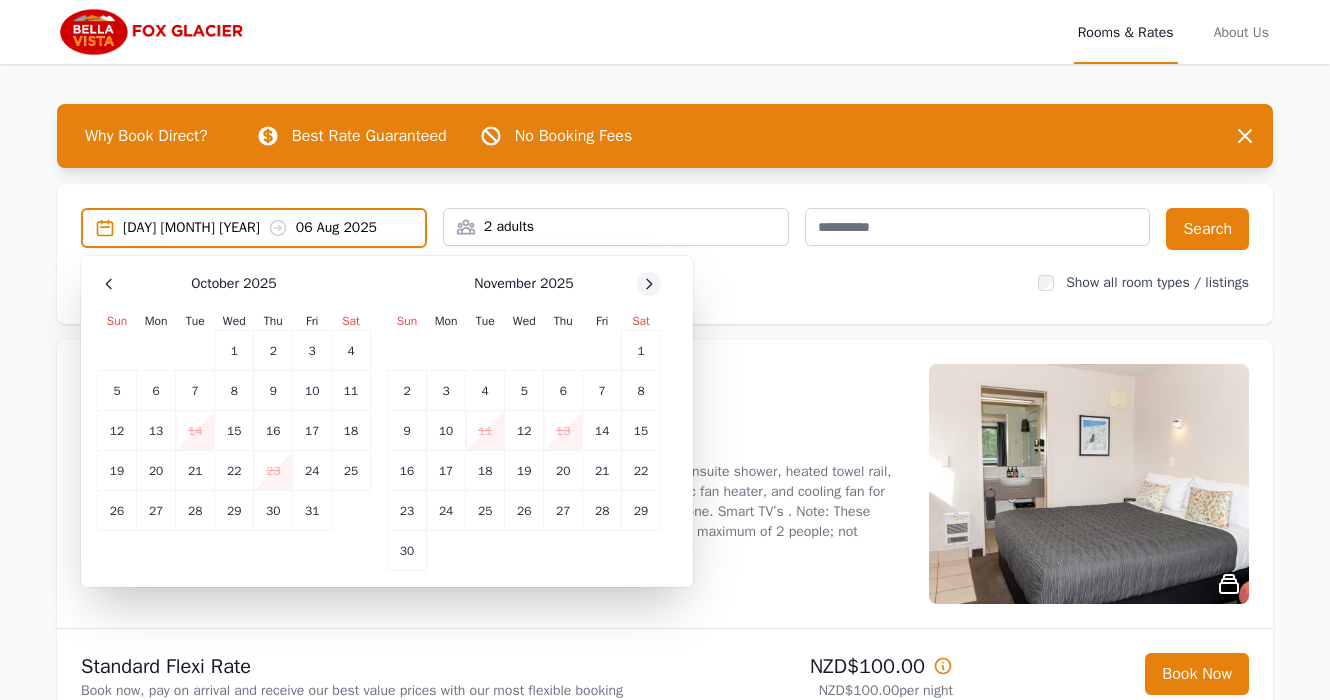 click 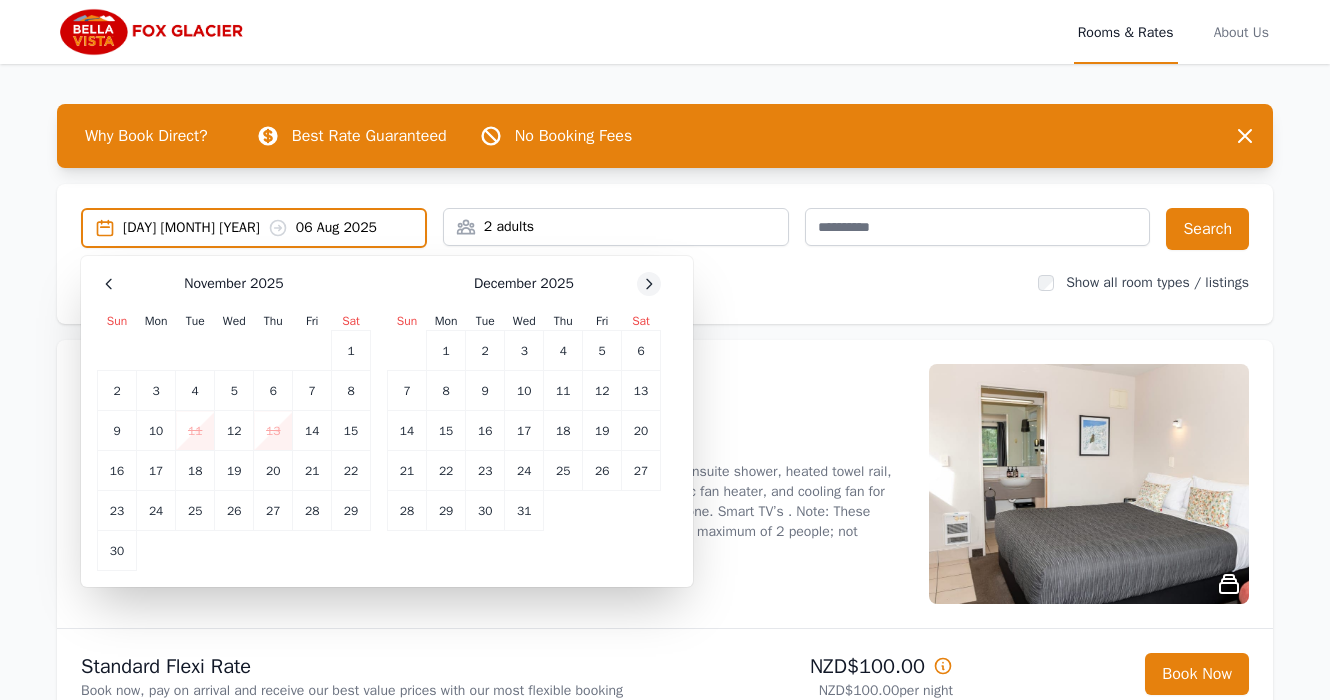 click 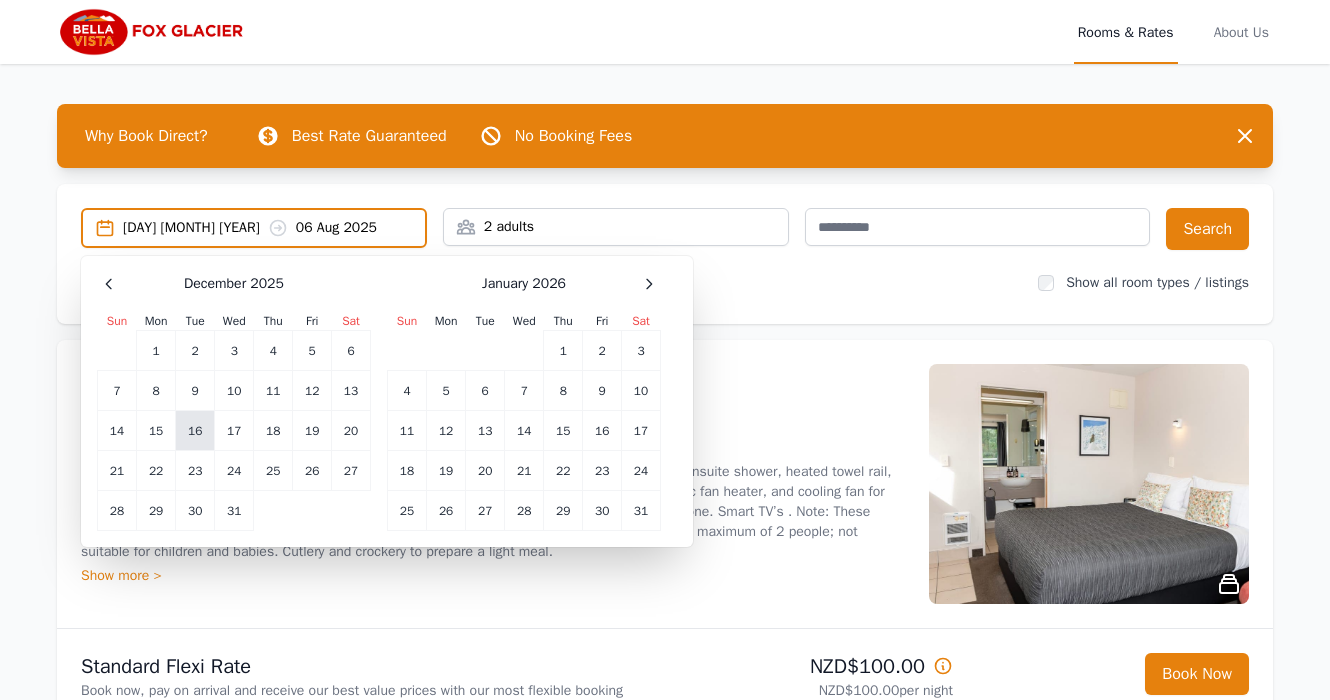 click on "16" at bounding box center [195, 431] 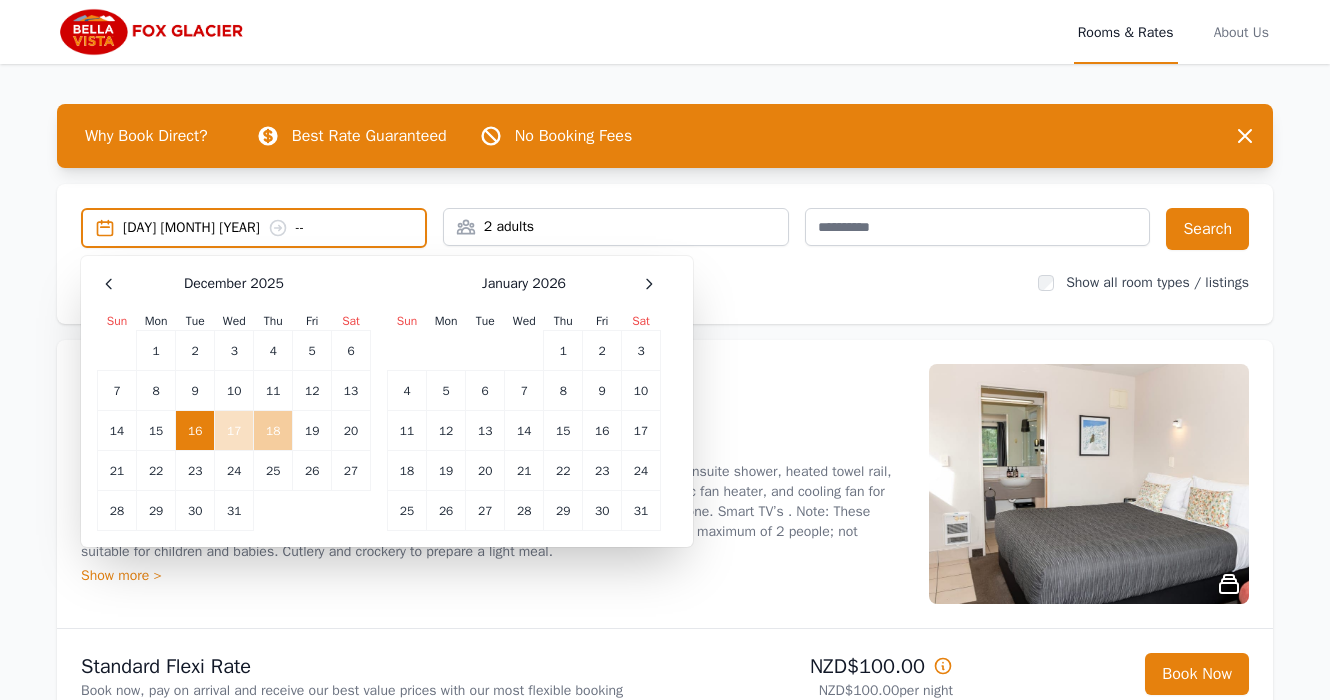 click on "18" at bounding box center (273, 431) 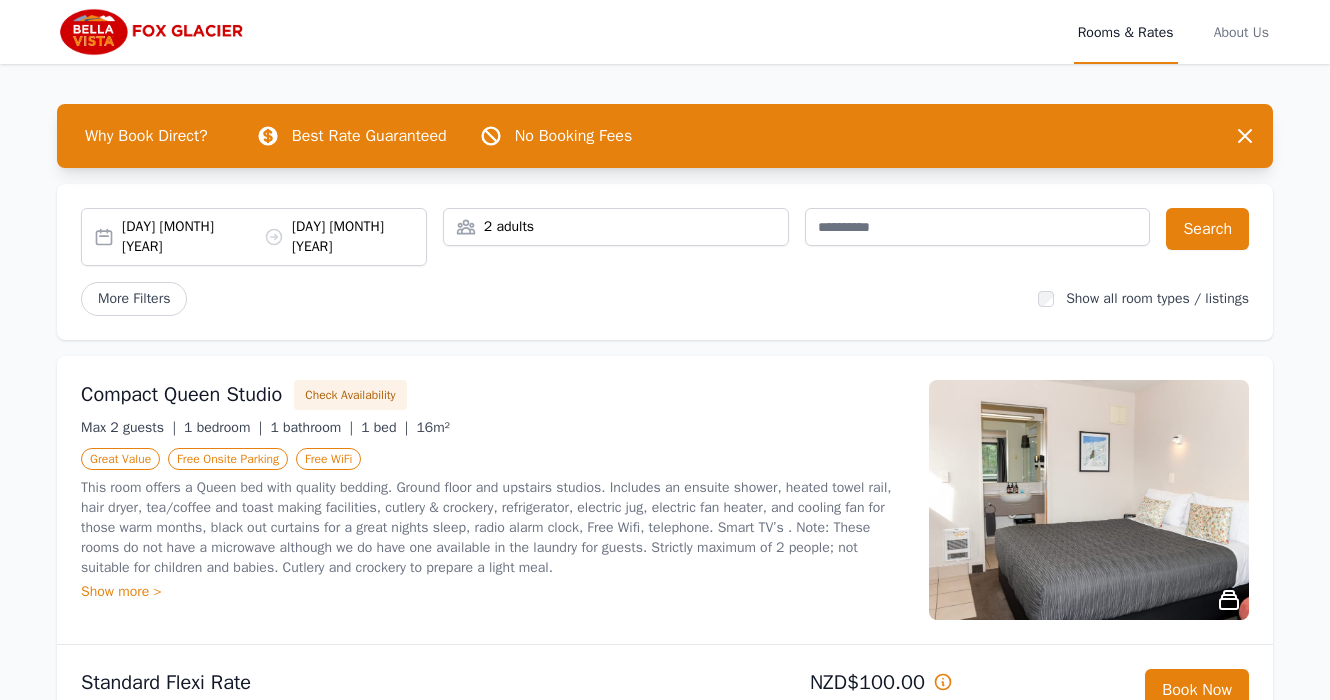 click on "2 adults" at bounding box center (616, 227) 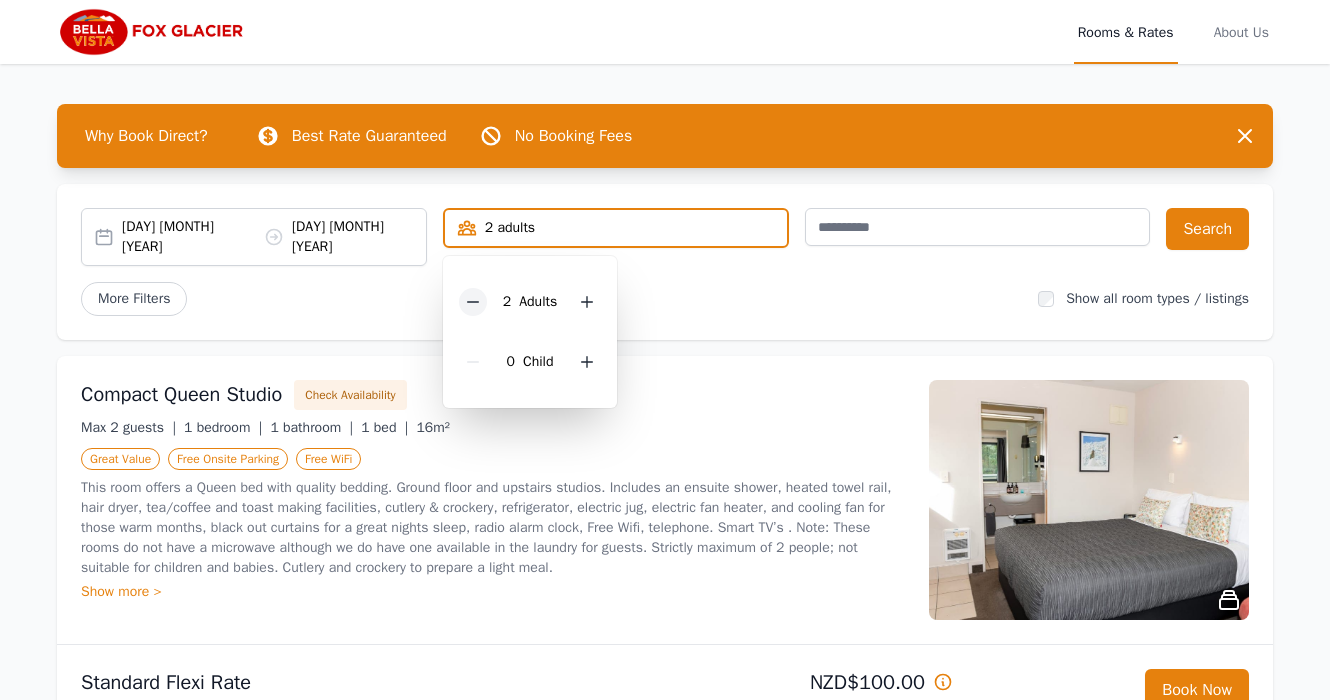 click 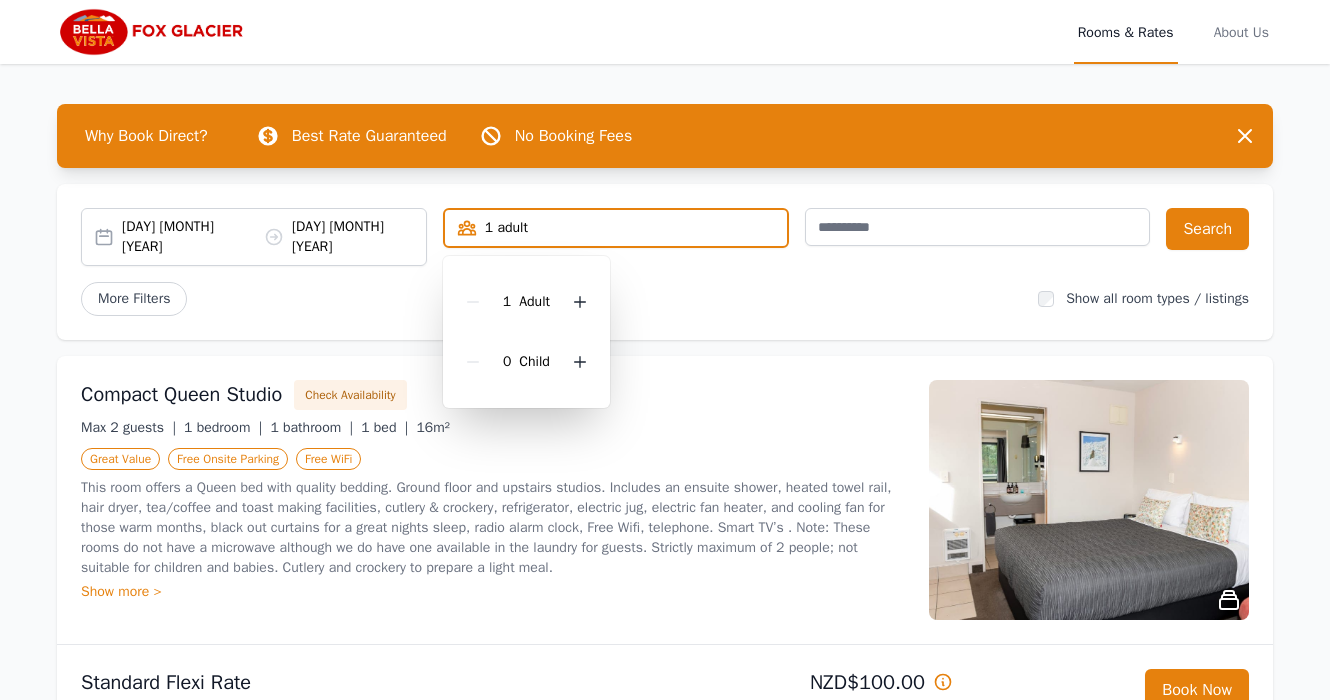 click on "More Filters" at bounding box center (551, 299) 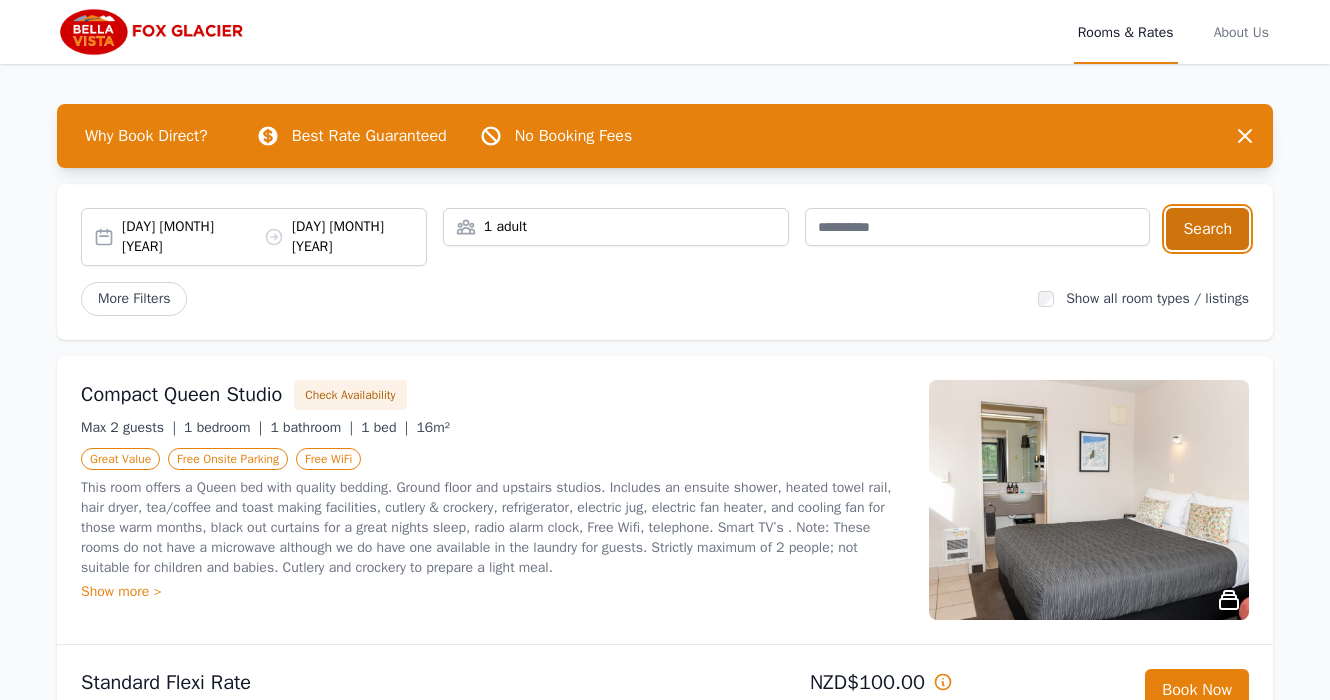 click on "Search" at bounding box center (1207, 229) 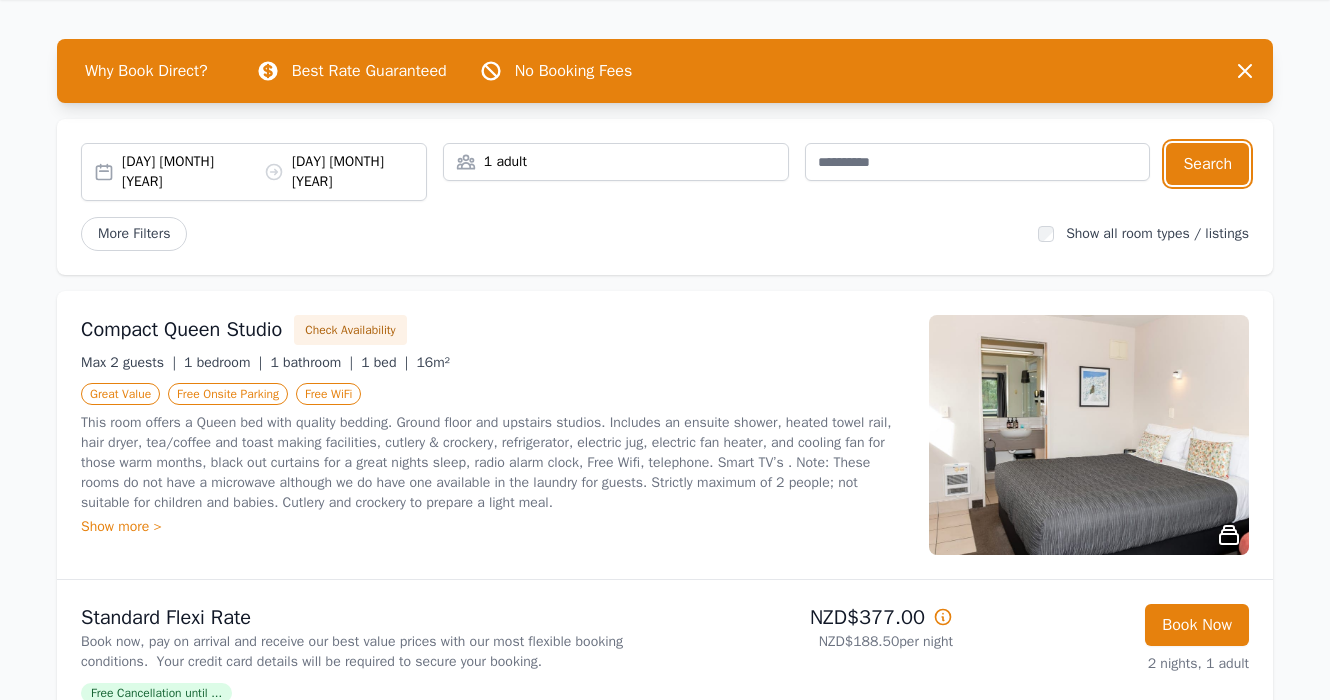 scroll, scrollTop: 100, scrollLeft: 0, axis: vertical 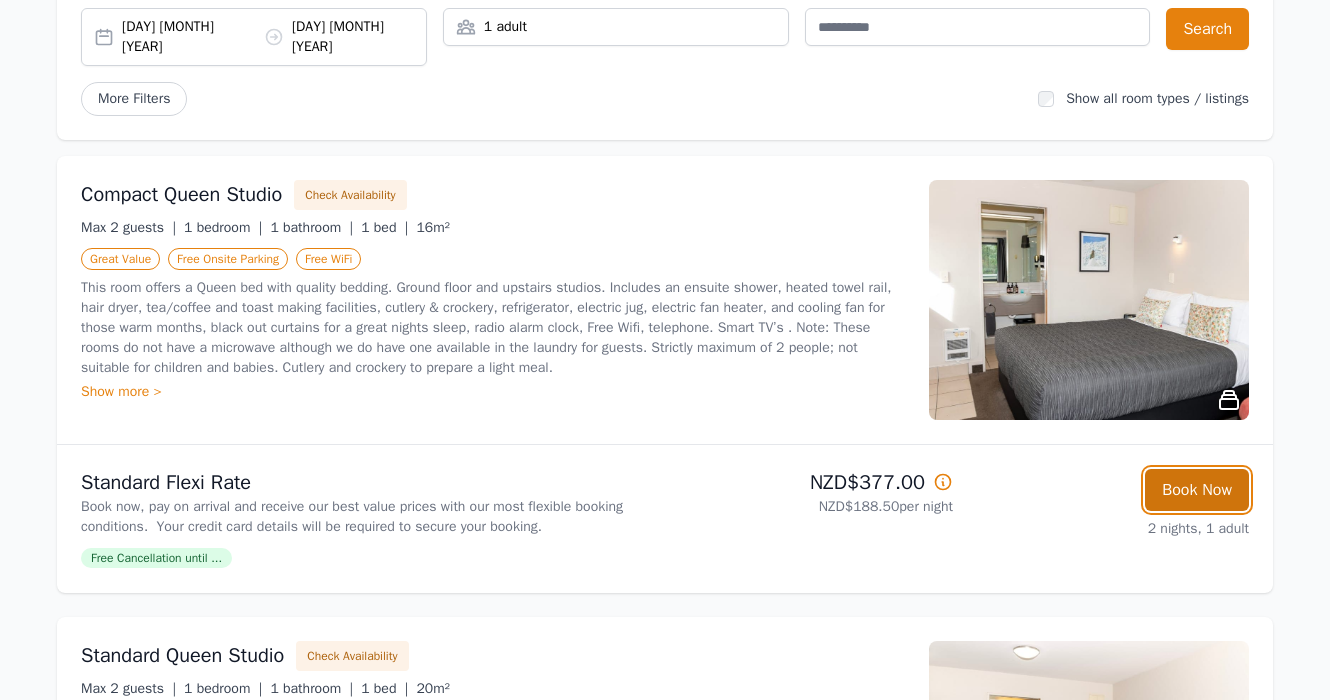 click on "Book Now" at bounding box center [1197, 490] 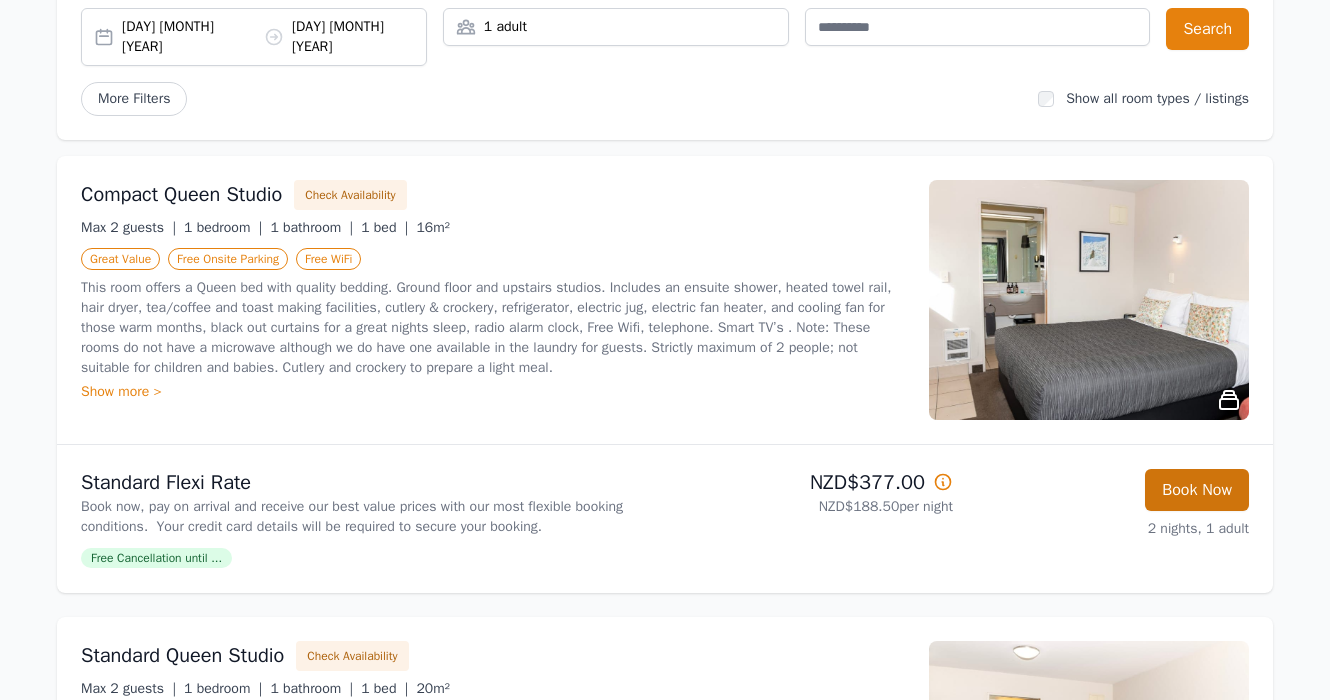 scroll, scrollTop: 96, scrollLeft: 0, axis: vertical 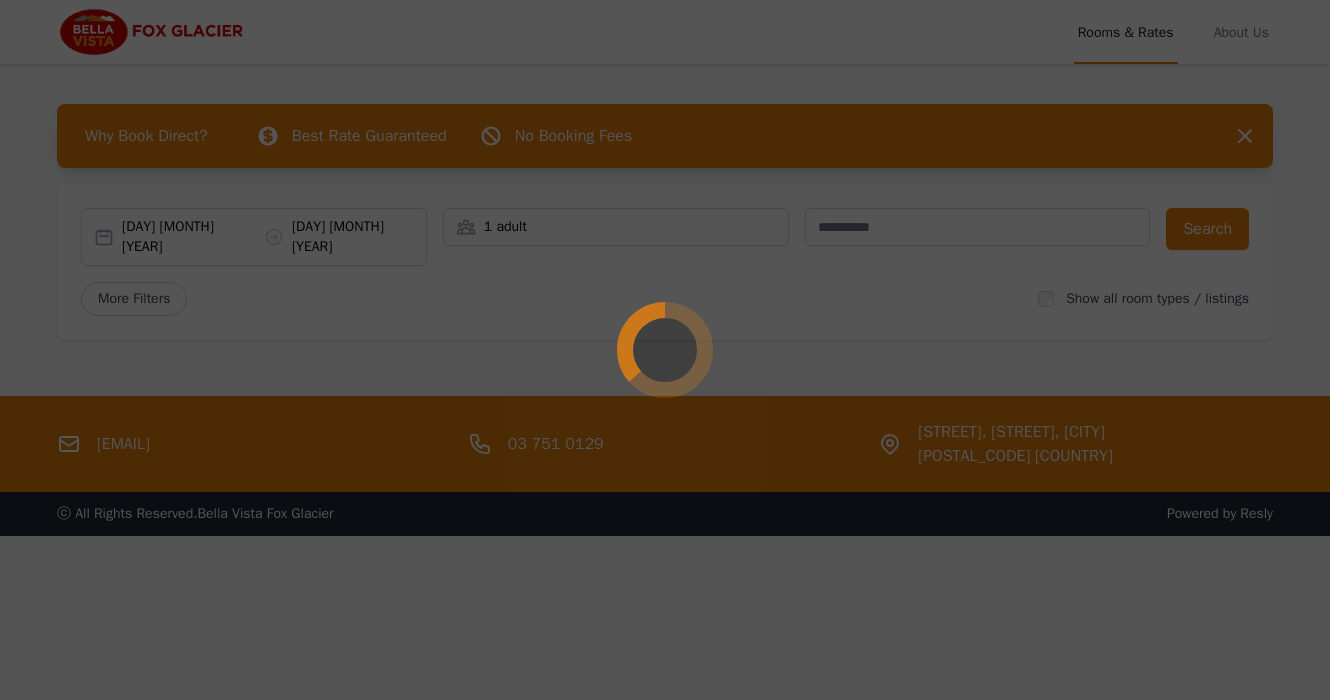 select on "**" 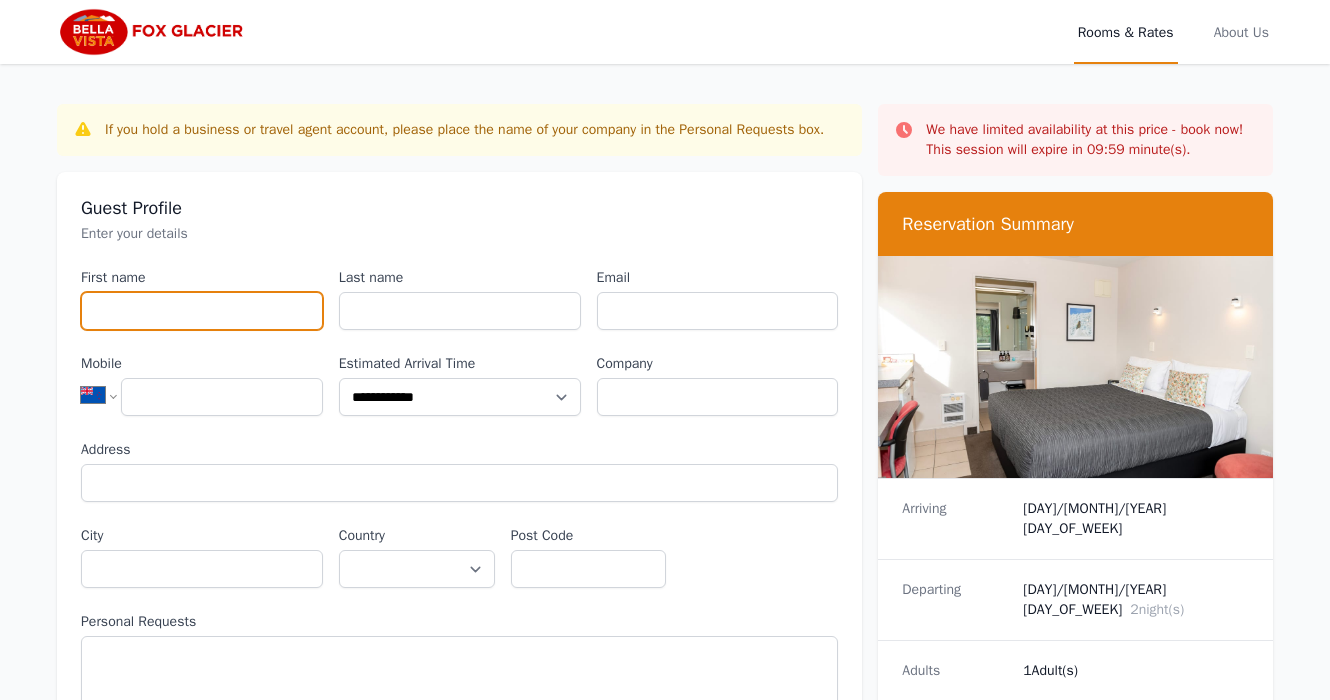click on "First name" at bounding box center (202, 311) 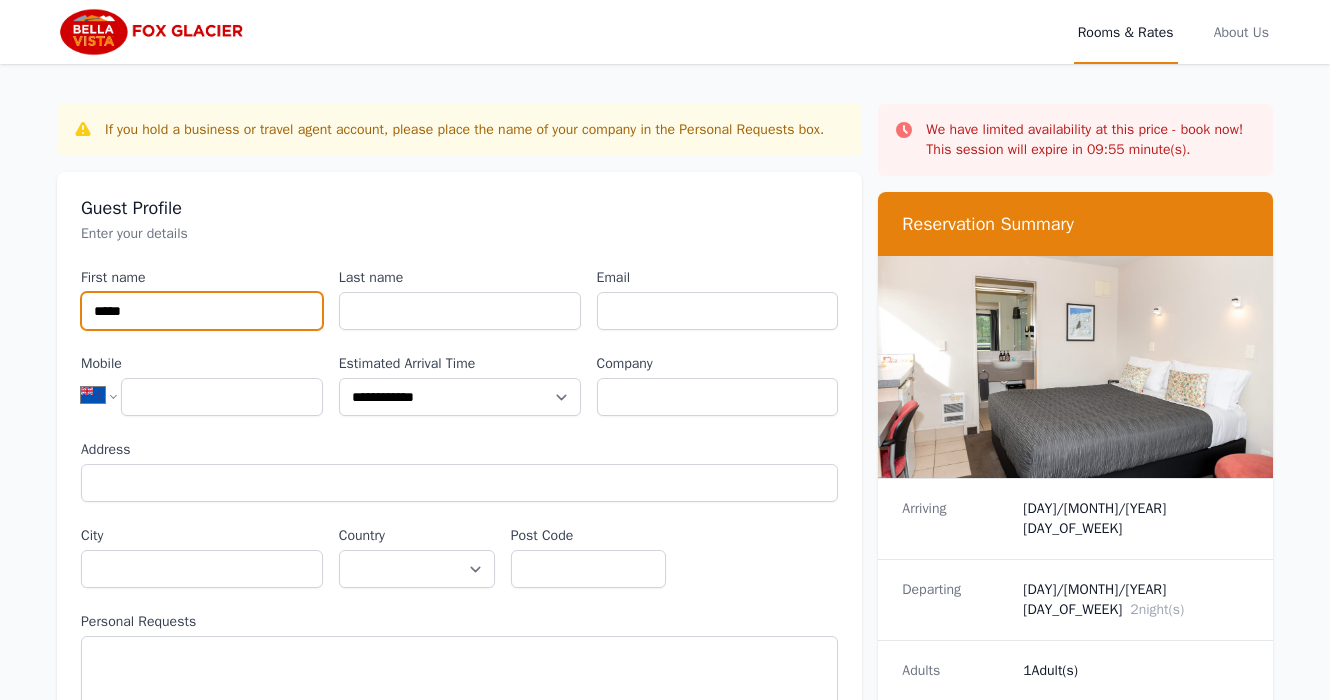 type on "*****" 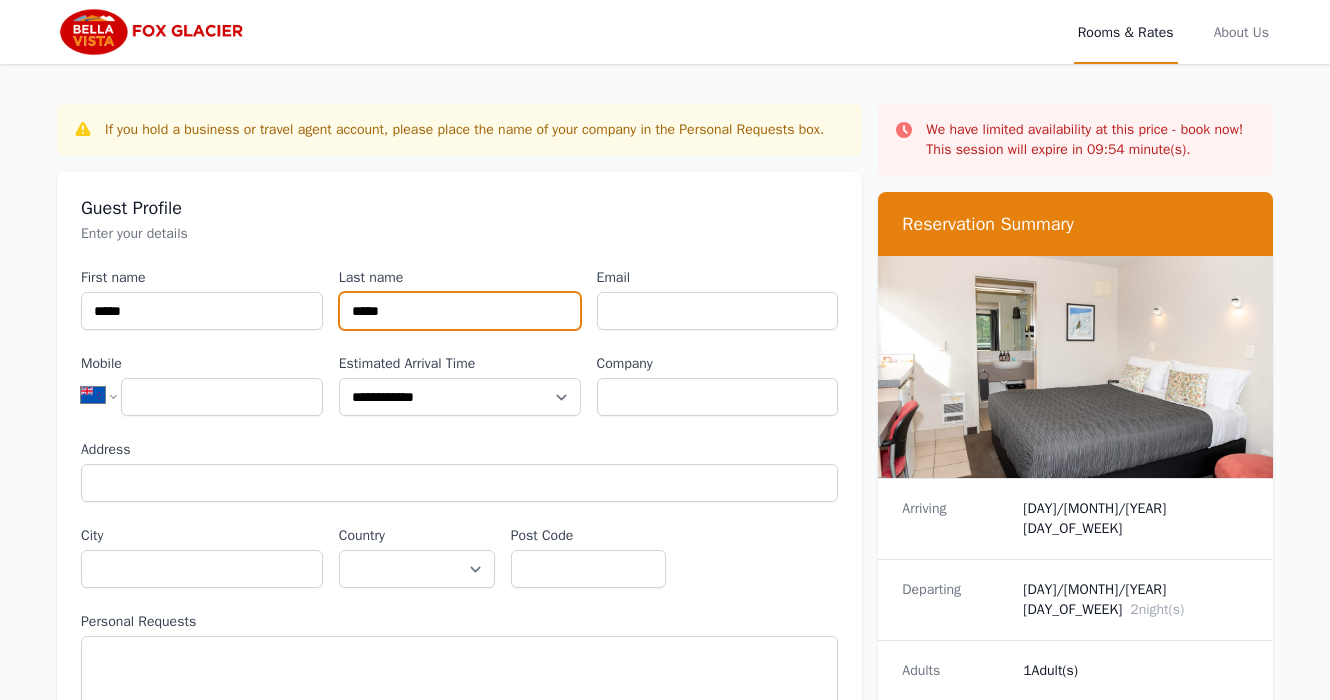 type on "*****" 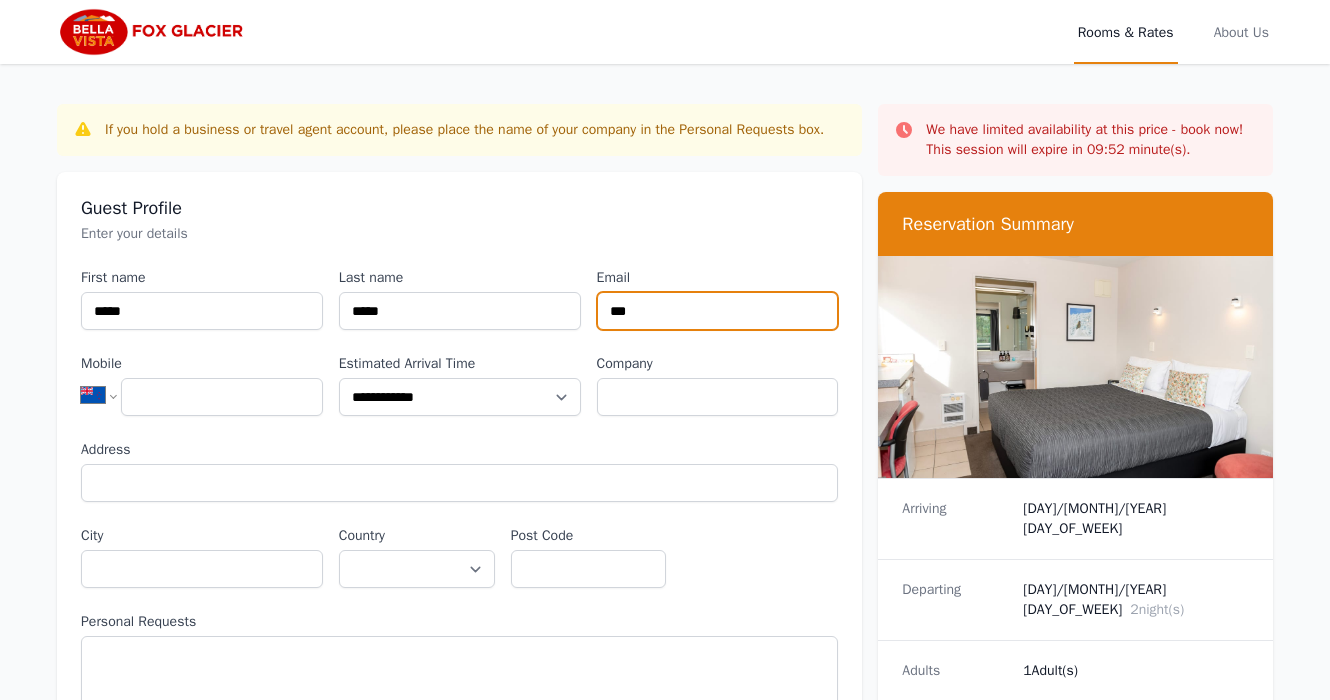 type on "**********" 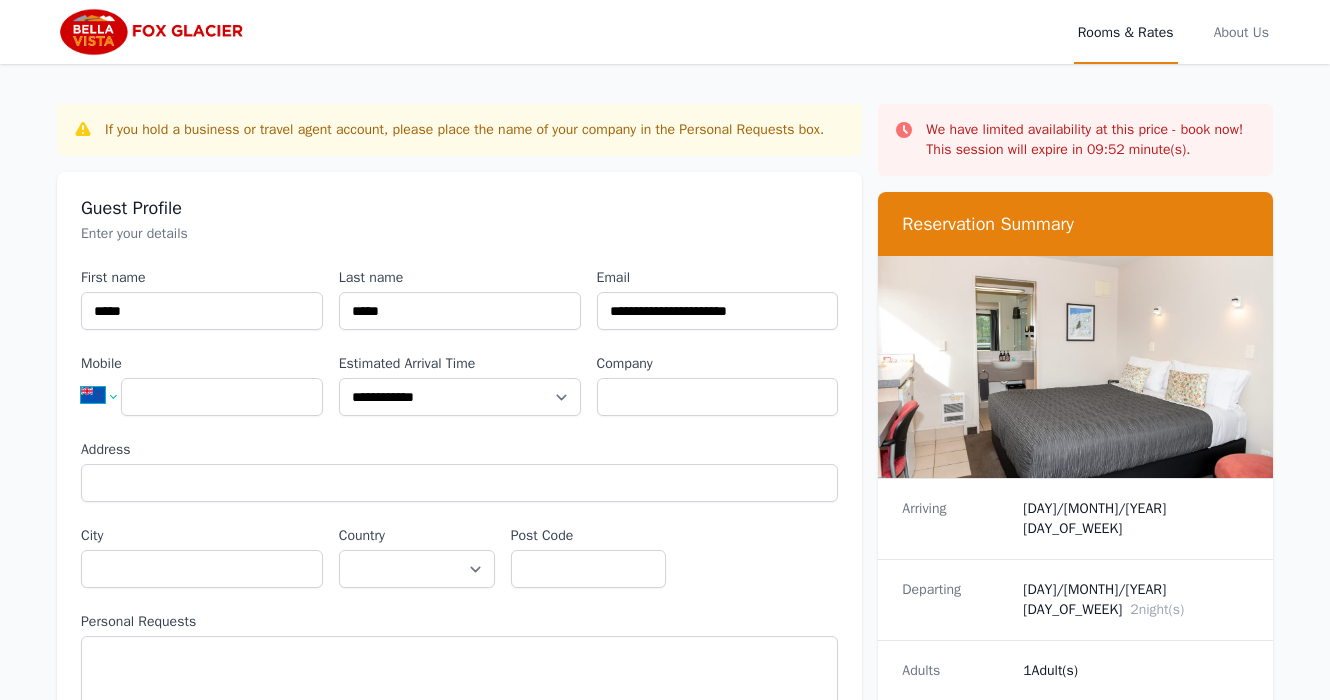 select on "**" 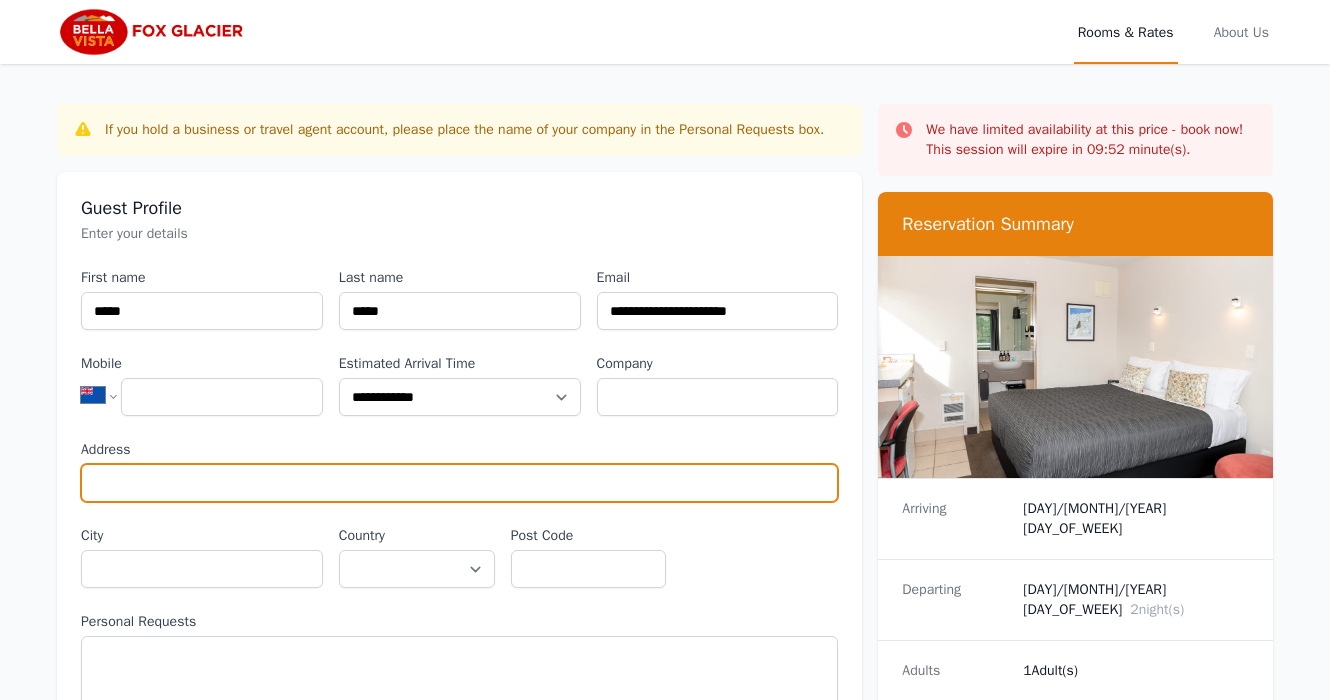 type on "**********" 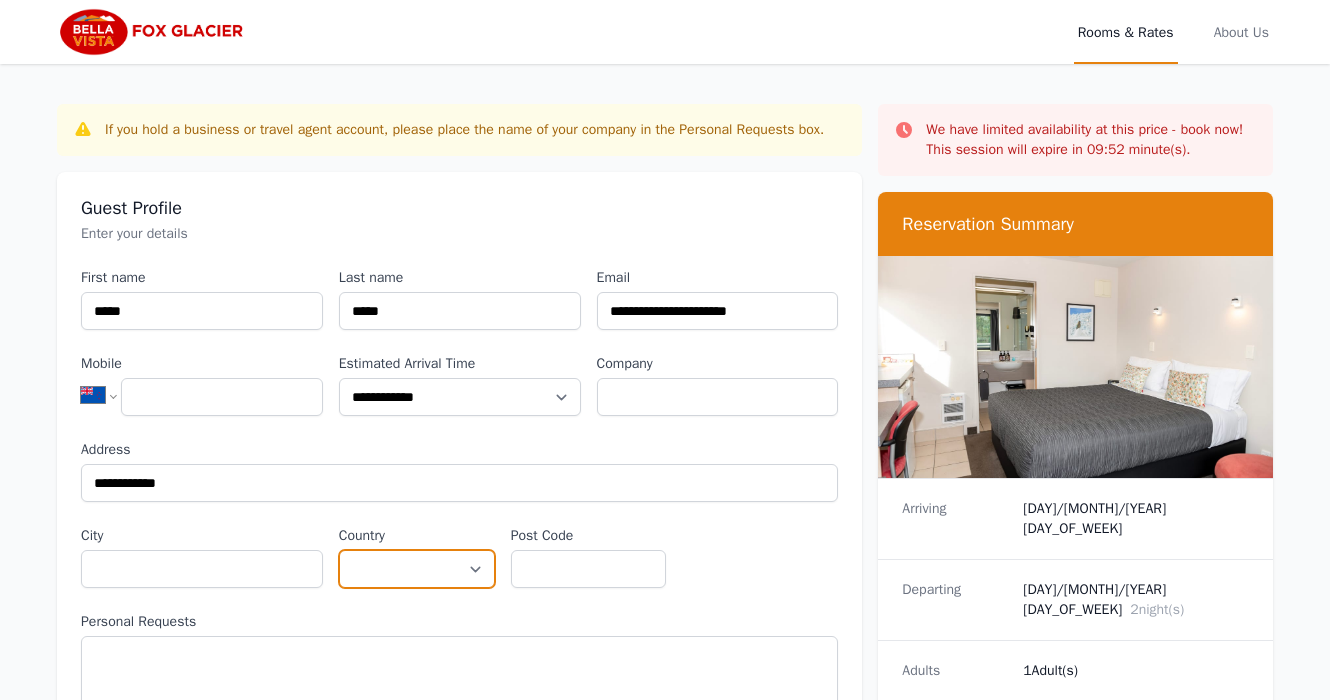select on "**********" 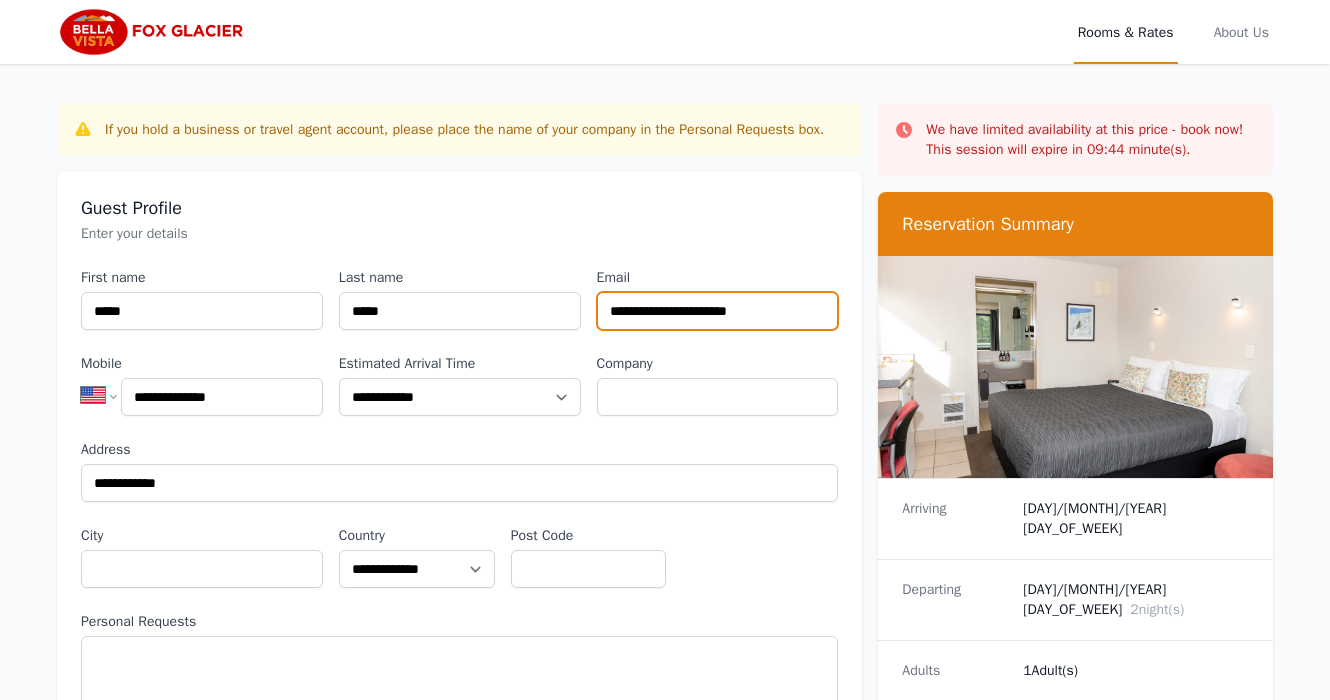 type on "**********" 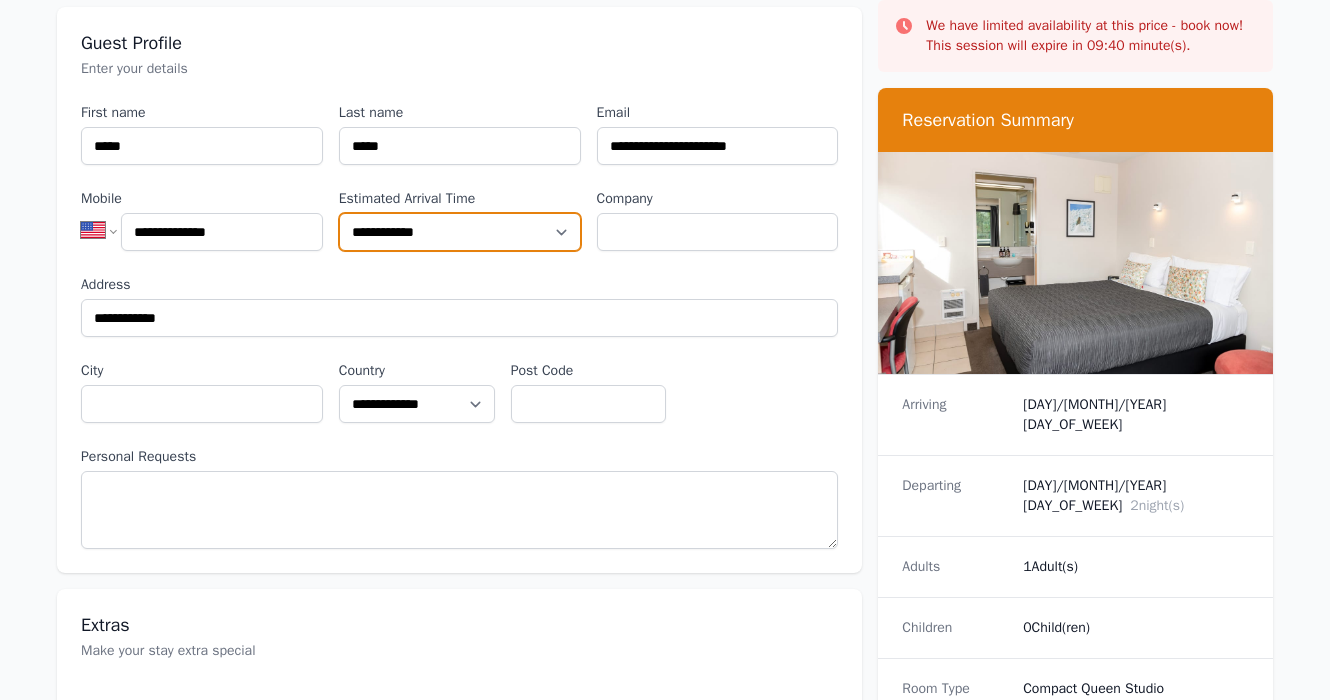 scroll, scrollTop: 200, scrollLeft: 0, axis: vertical 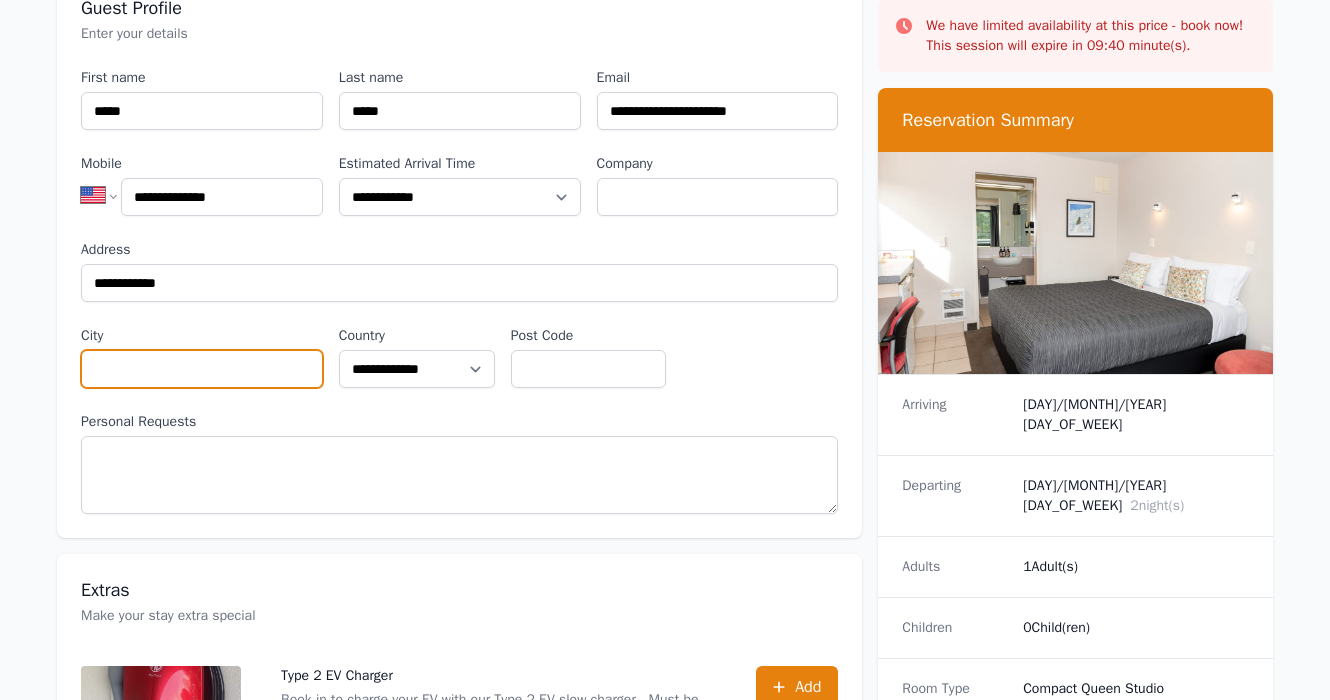 click on "City" at bounding box center [202, 369] 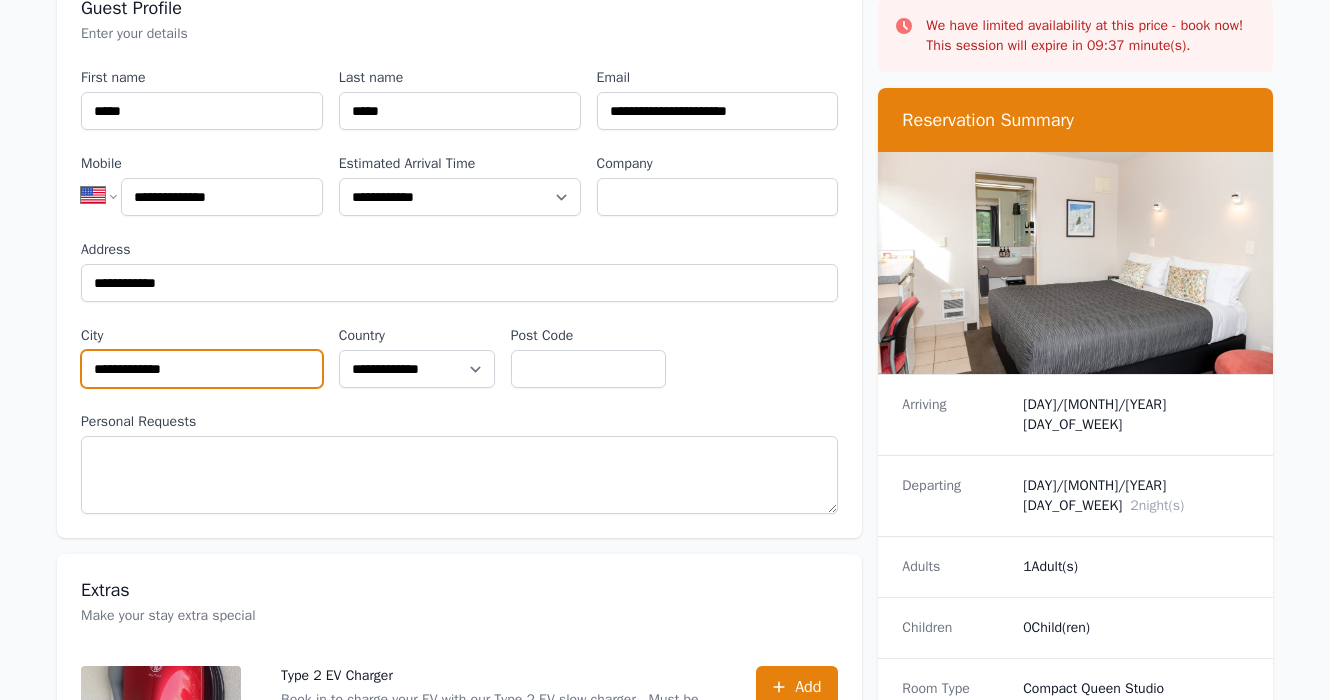 type on "**********" 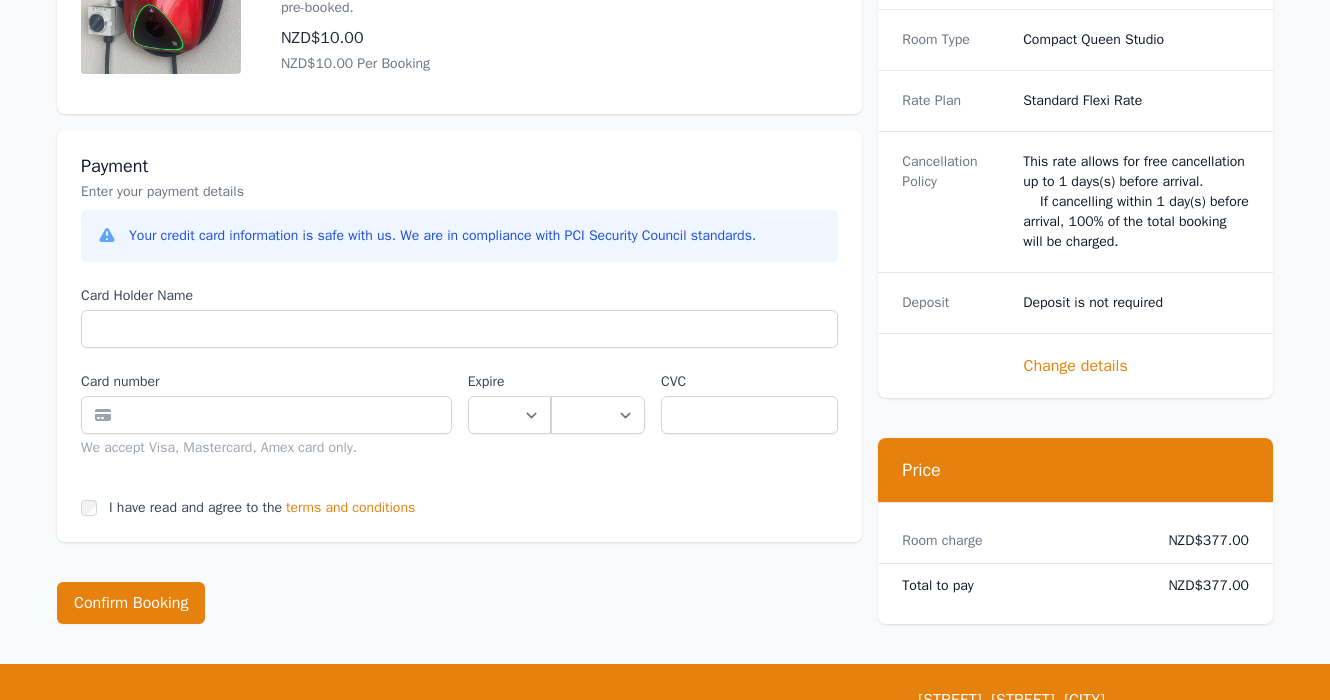 scroll, scrollTop: 1000, scrollLeft: 0, axis: vertical 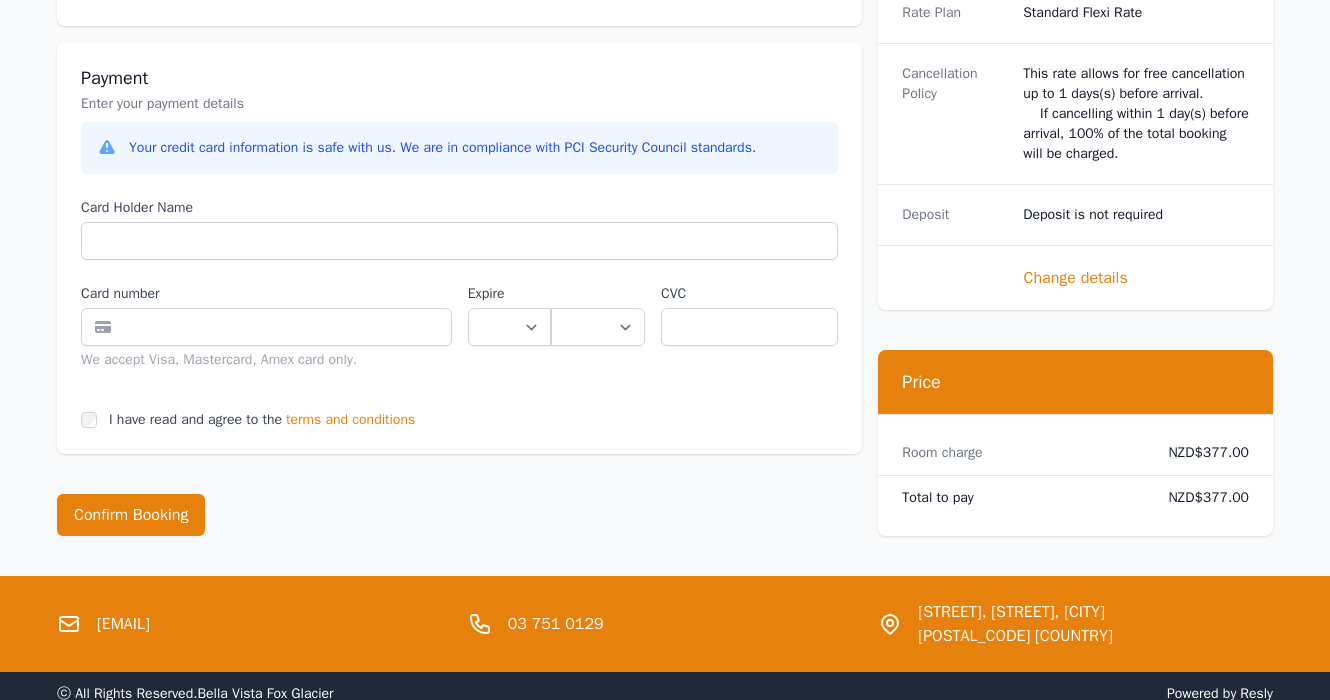 type on "*****" 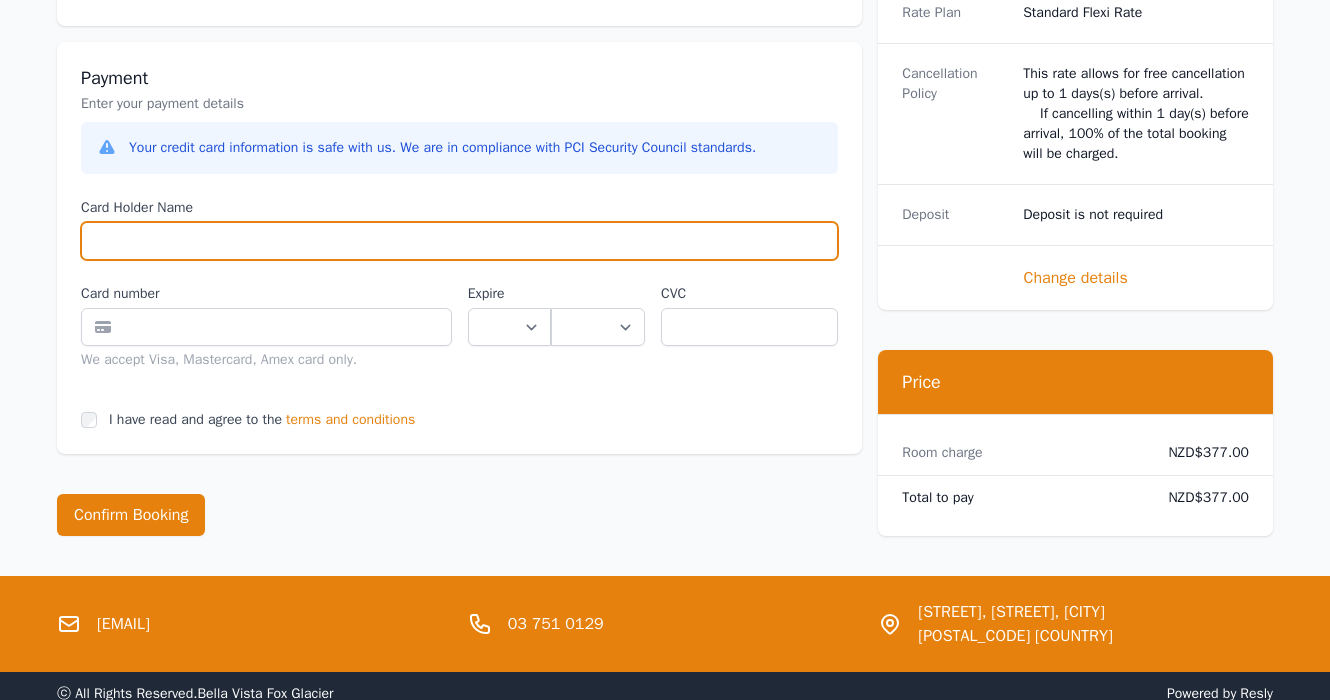 click on "Card Holder Name" at bounding box center (459, 241) 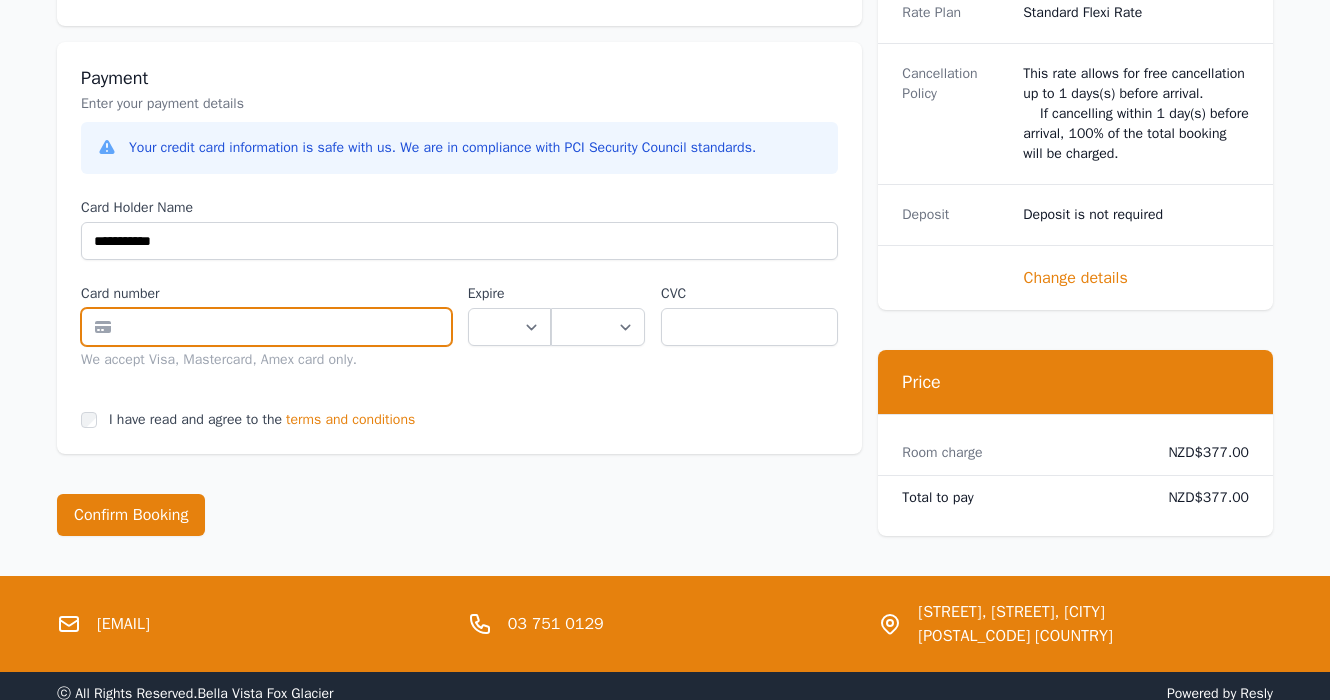 type on "**********" 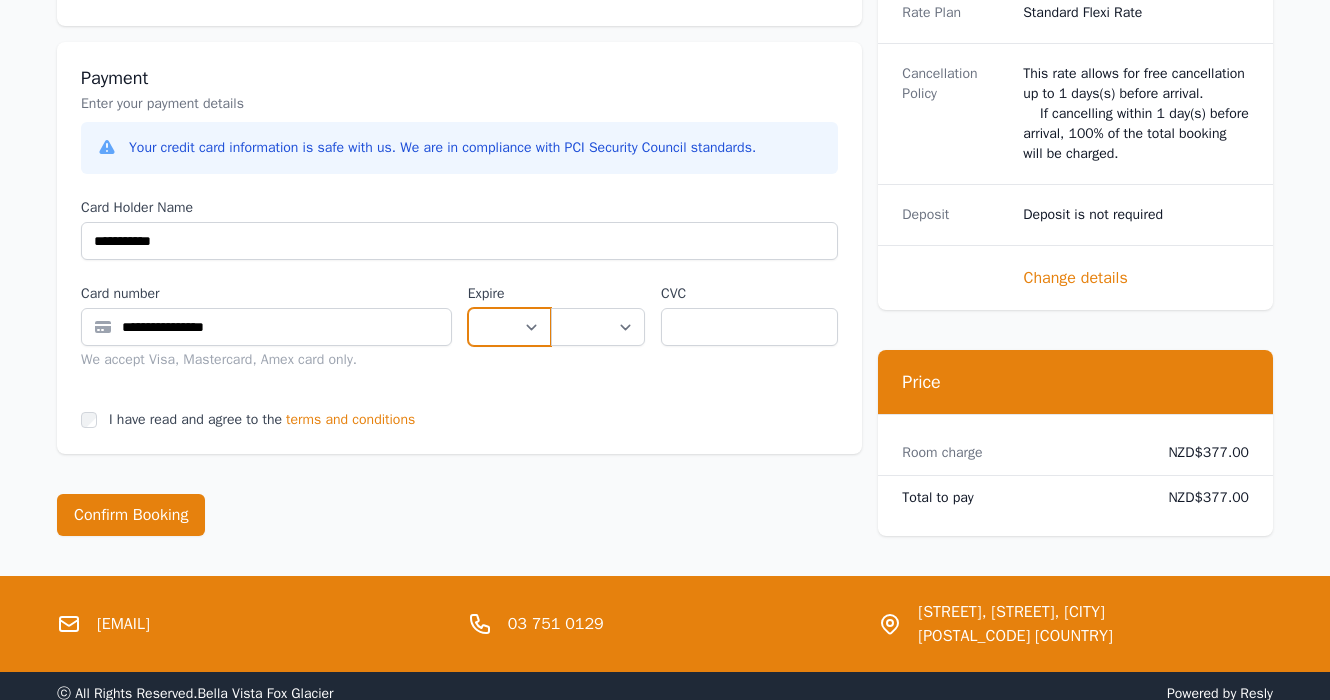 select on "**" 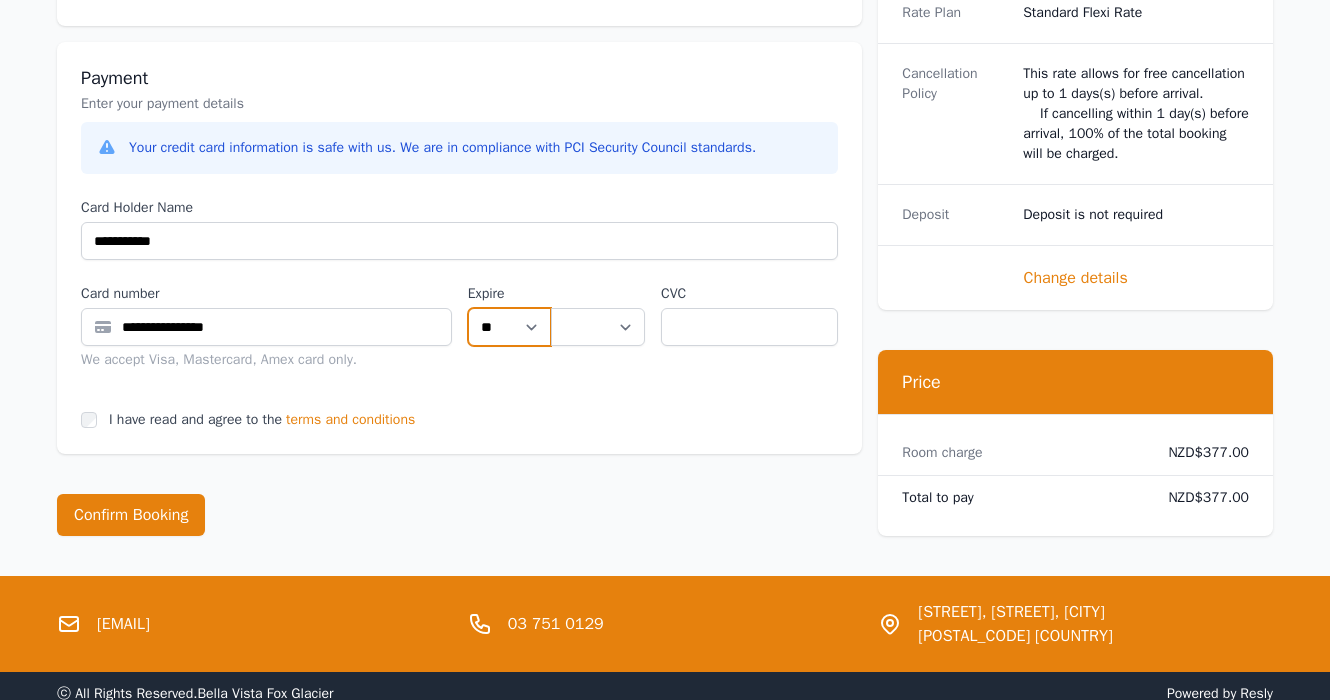 select on "**" 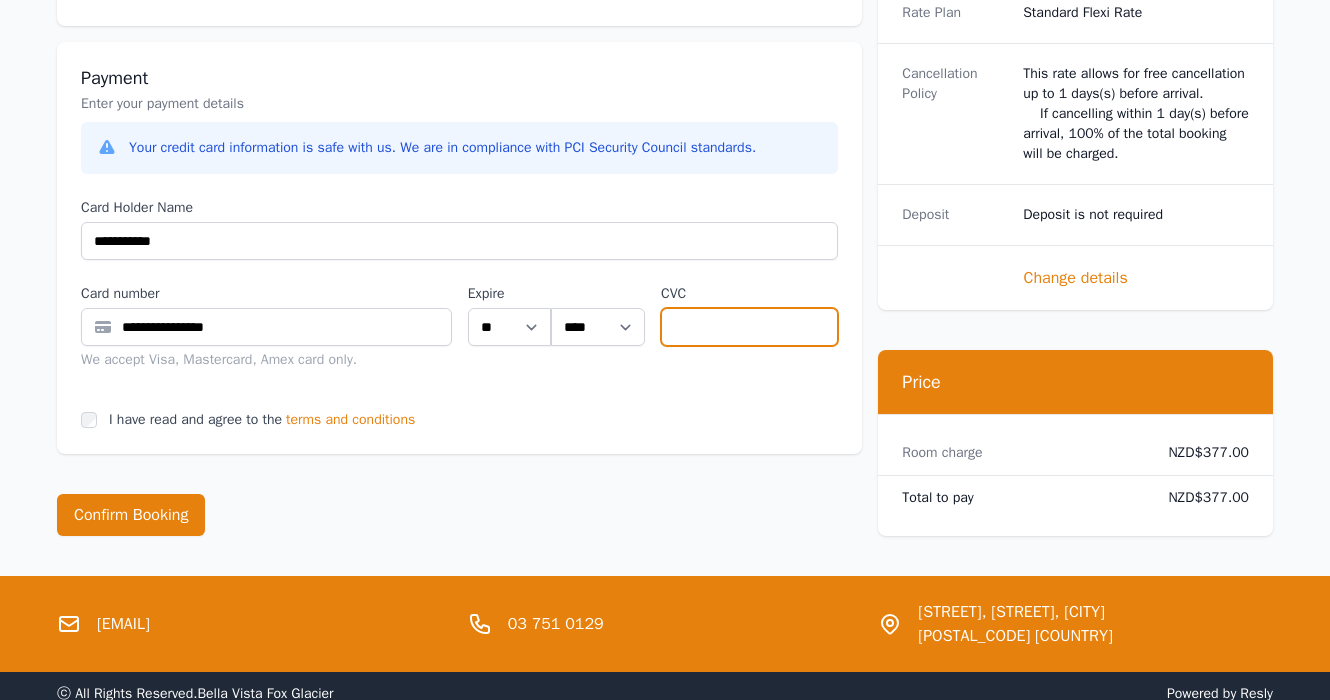 type on "***" 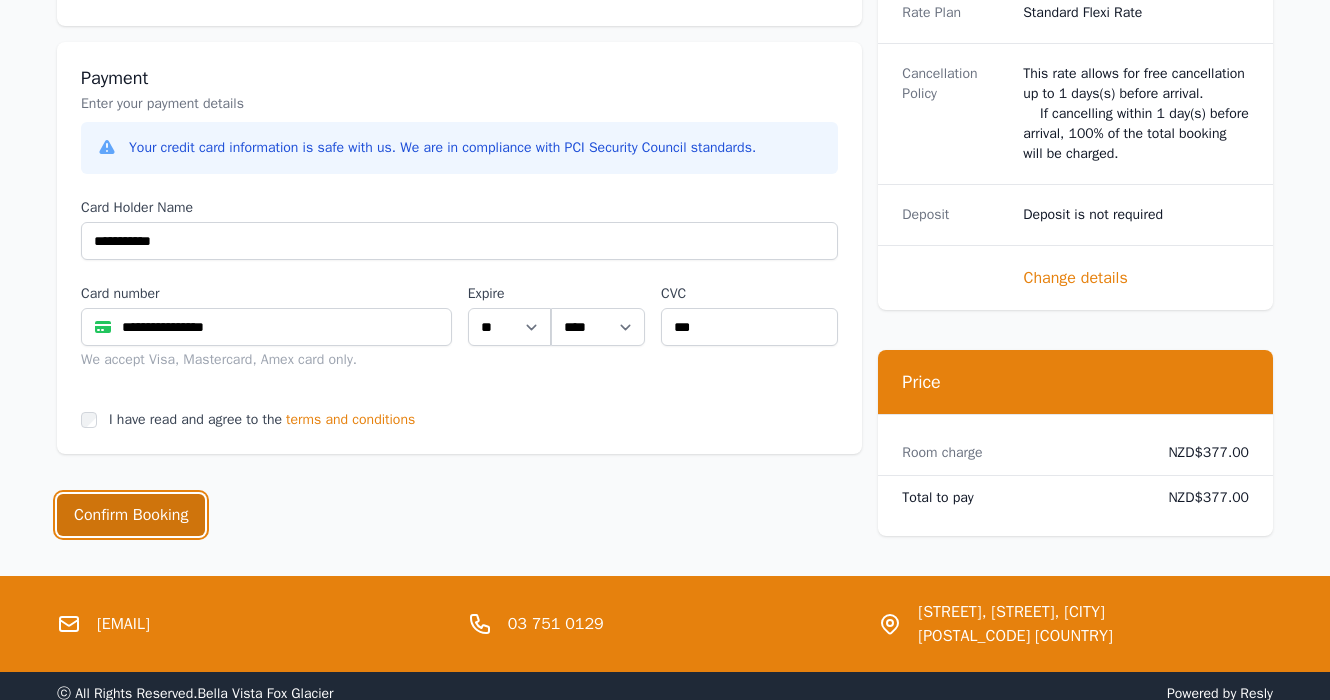 click on "Confirm Booking" at bounding box center (131, 515) 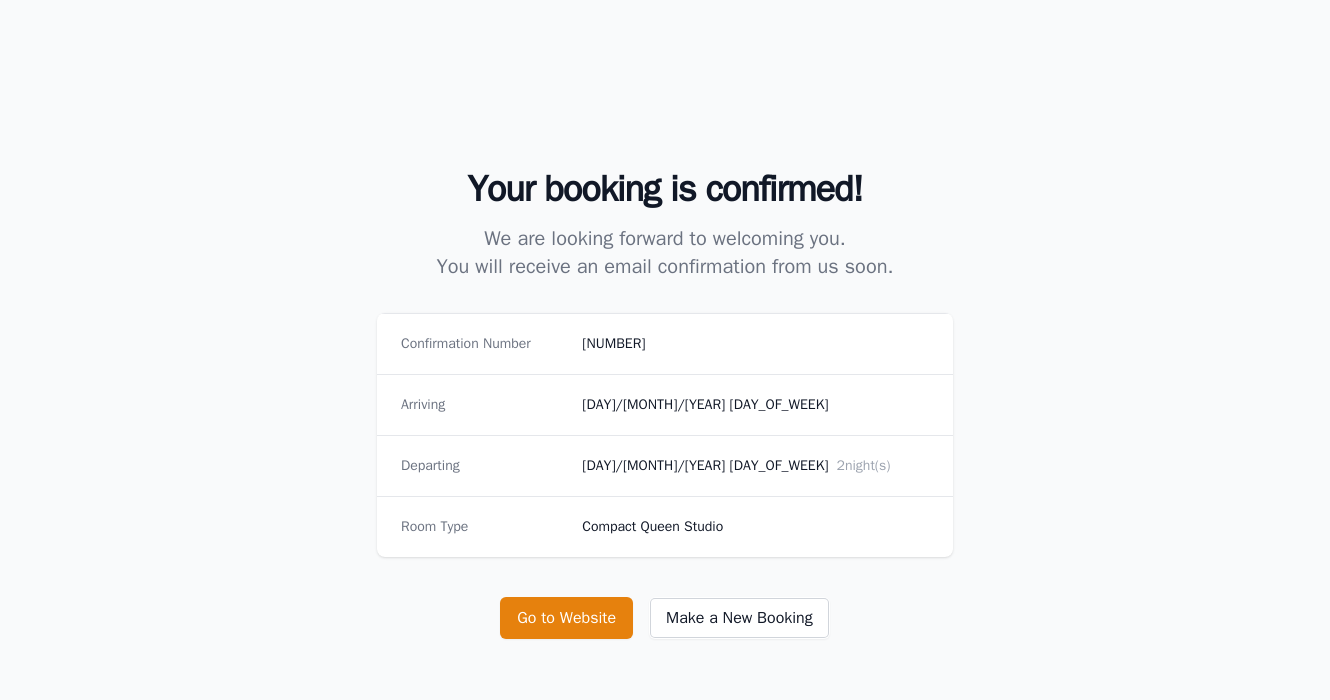 scroll, scrollTop: 0, scrollLeft: 0, axis: both 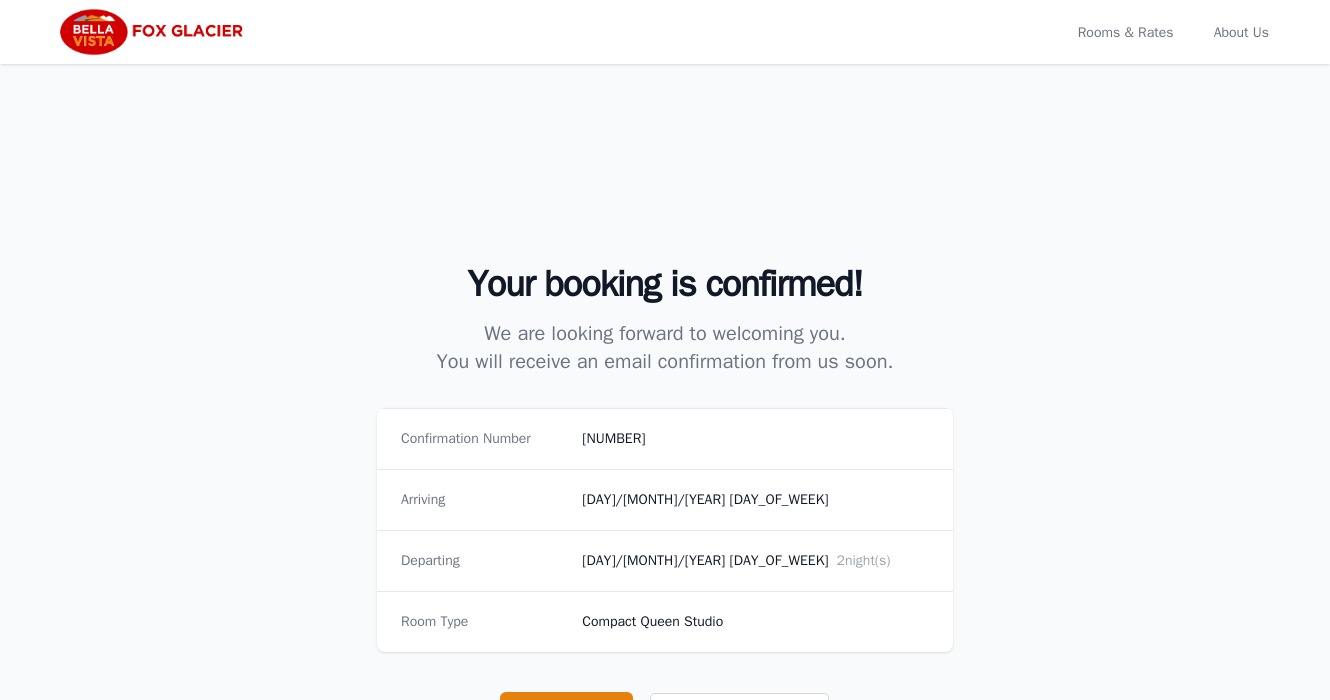 select on "**" 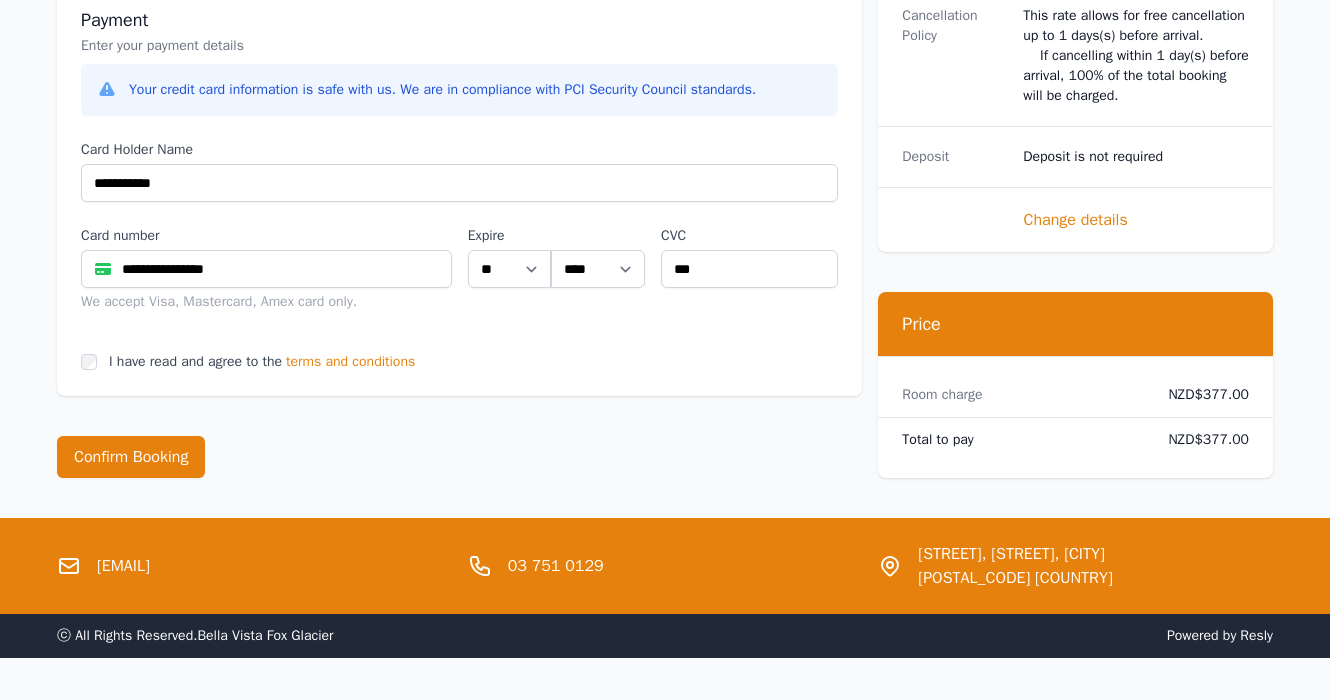 scroll, scrollTop: 736, scrollLeft: 0, axis: vertical 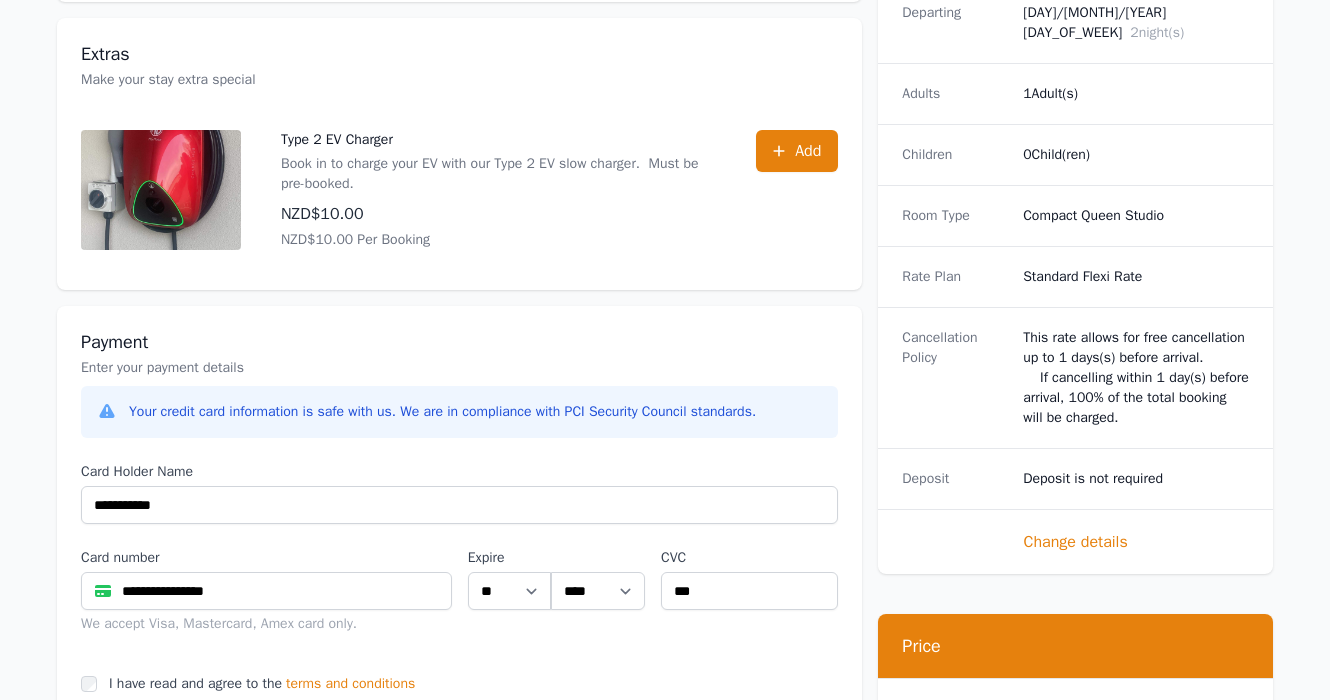 click on "Change details" at bounding box center (1075, 542) 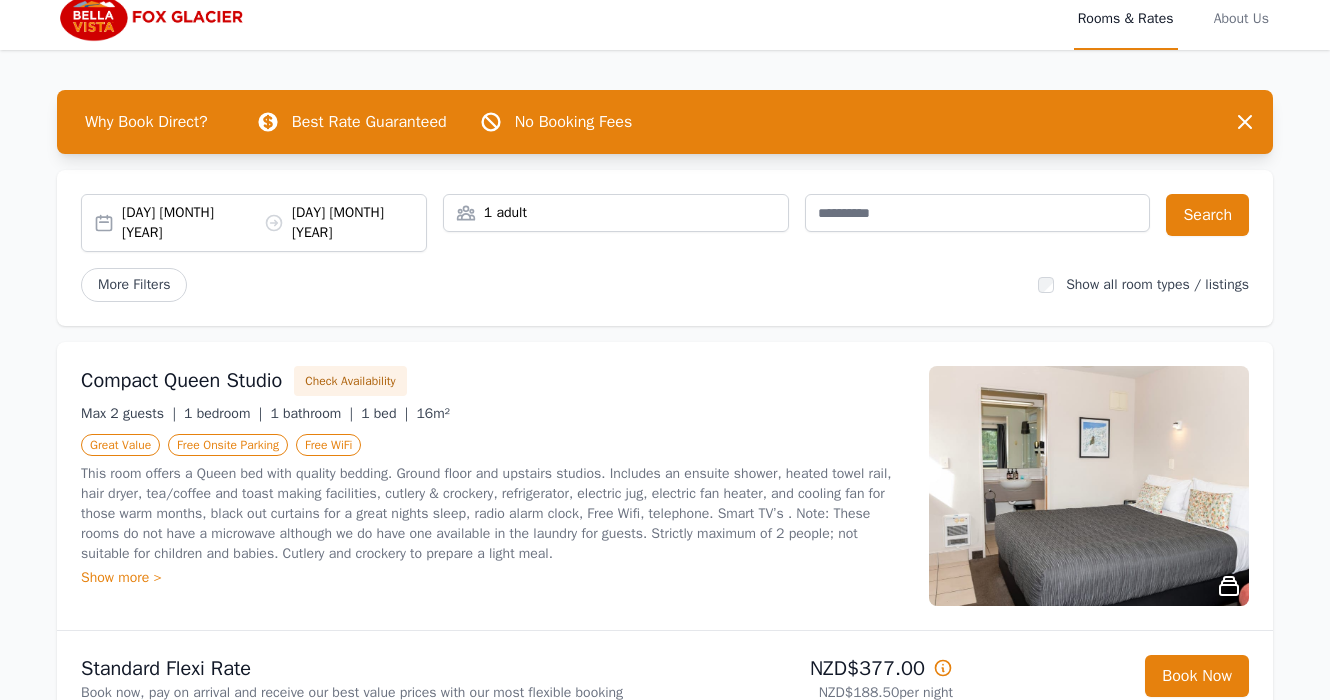 scroll, scrollTop: 0, scrollLeft: 0, axis: both 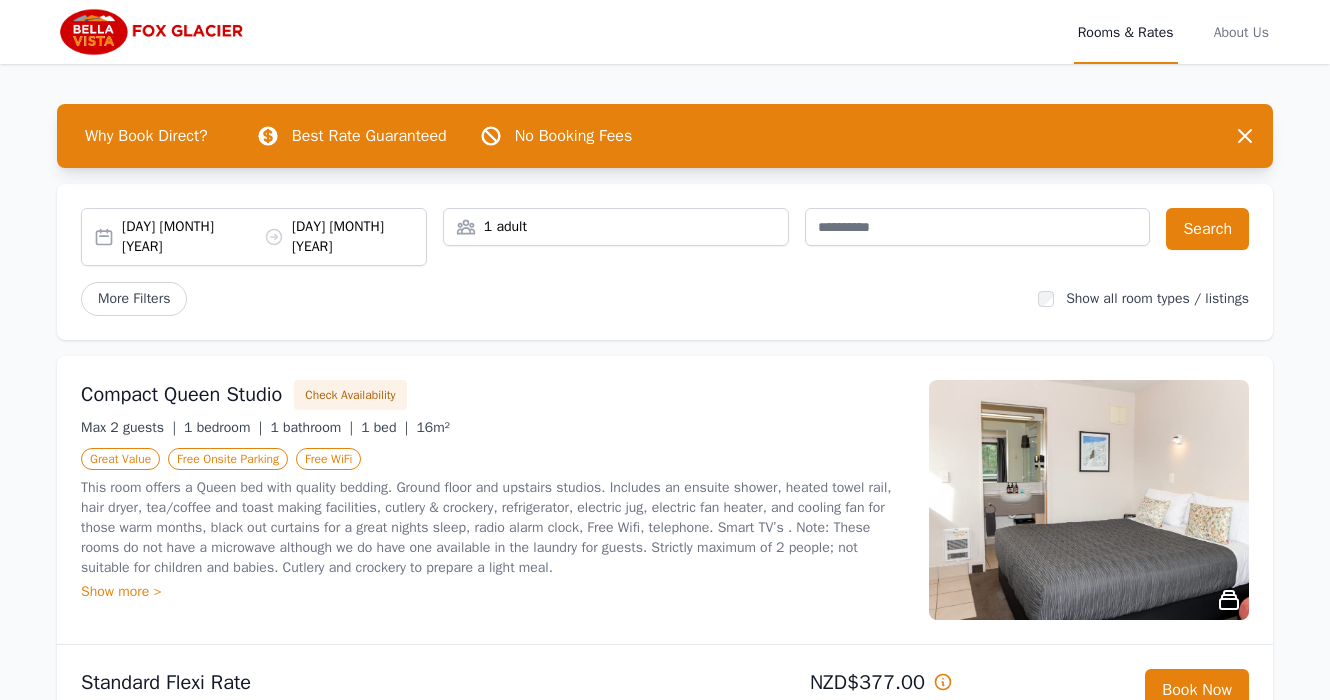 click on "[DAY] [MONTH] [YEAR] [DAY] [MONTH] [YEAR]" at bounding box center [274, 237] 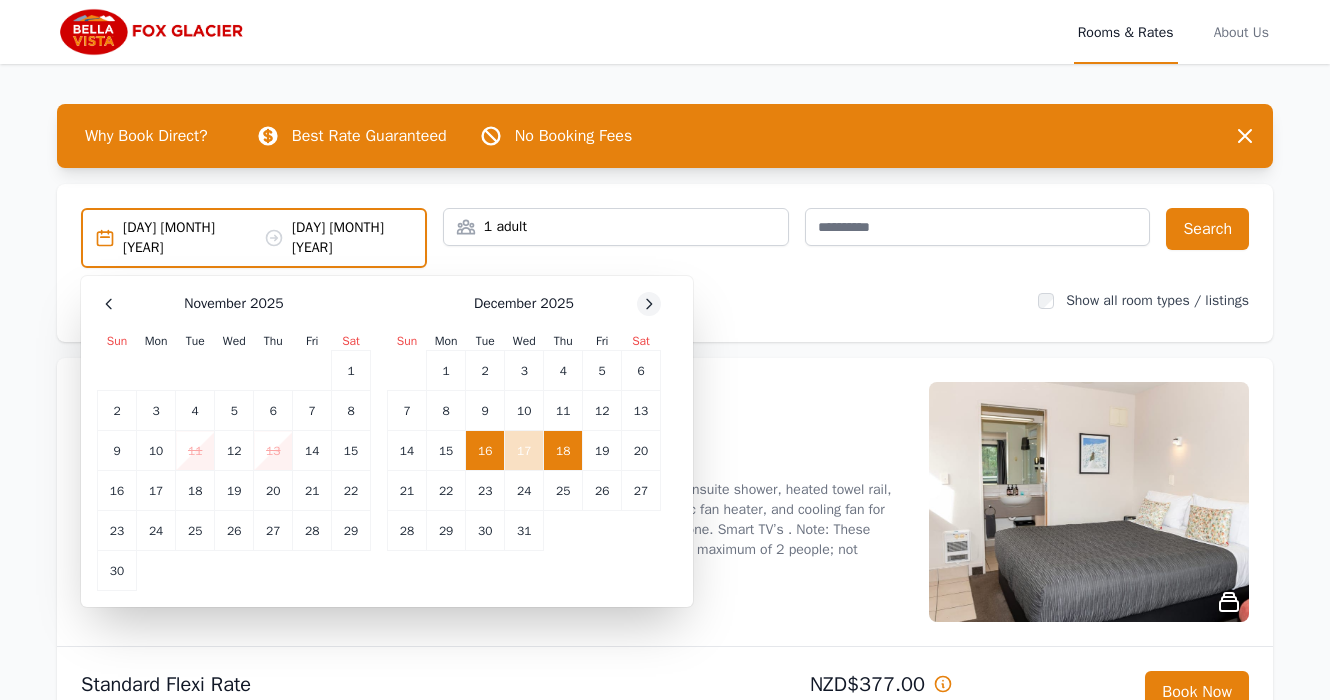 click 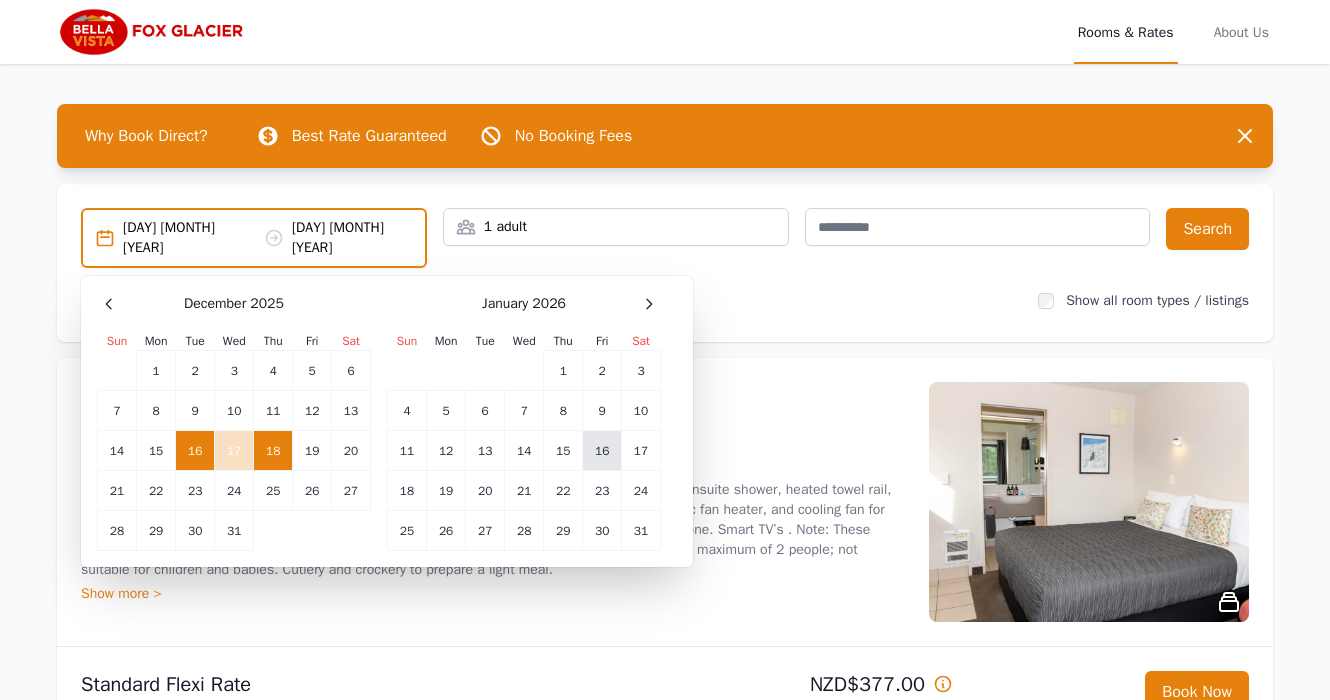 click on "16" at bounding box center [602, 451] 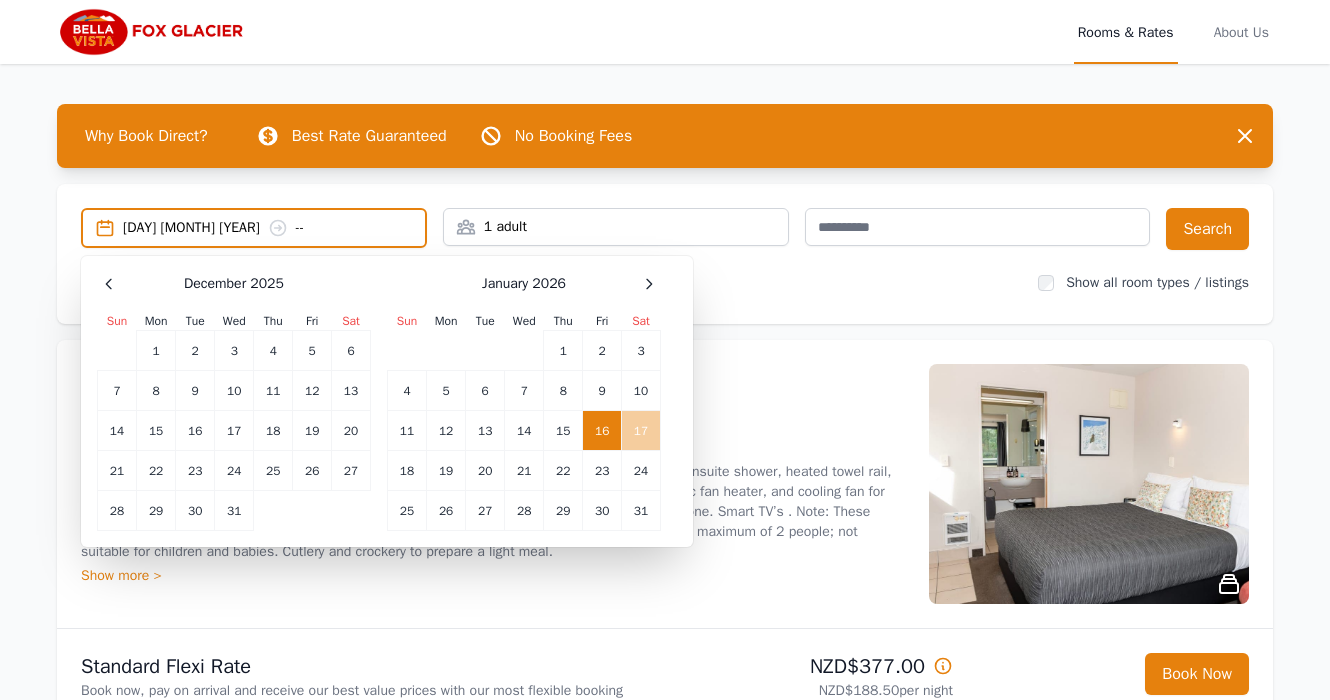 click on "17" at bounding box center (641, 431) 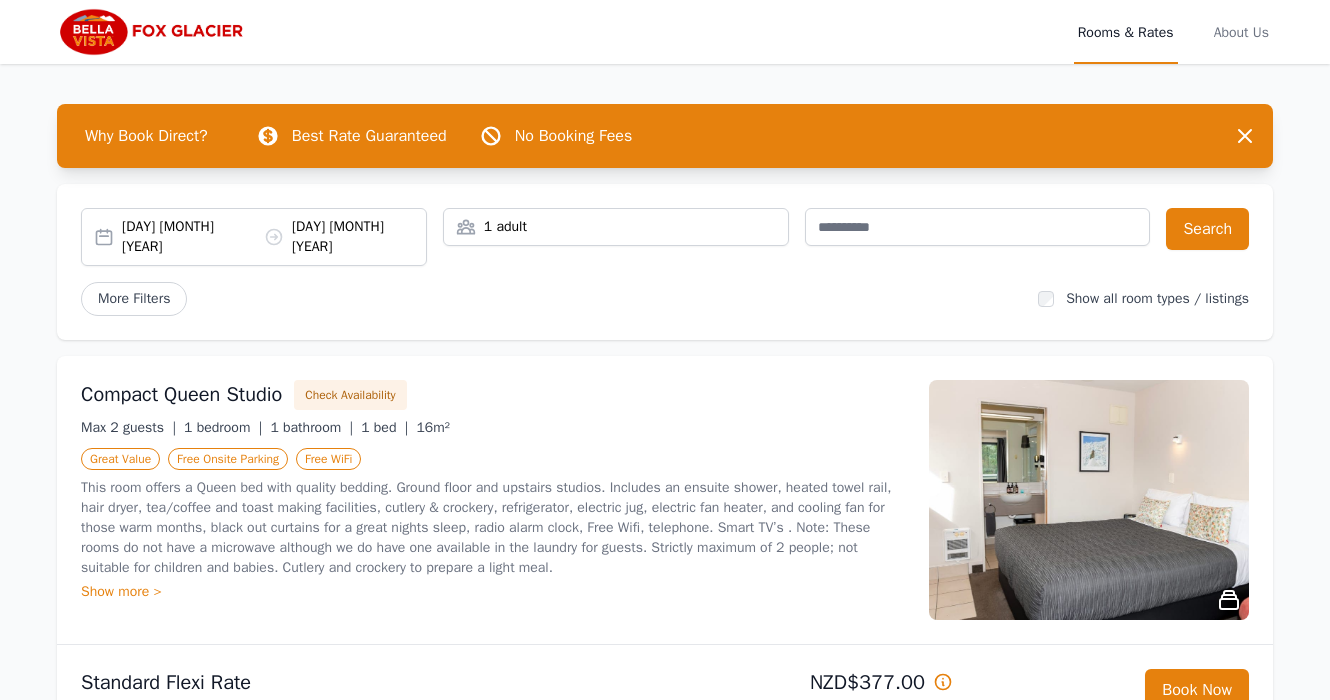 click on "[DAY] [MONTH] [YEAR] [DAY] [MONTH] [YEAR]" at bounding box center [274, 237] 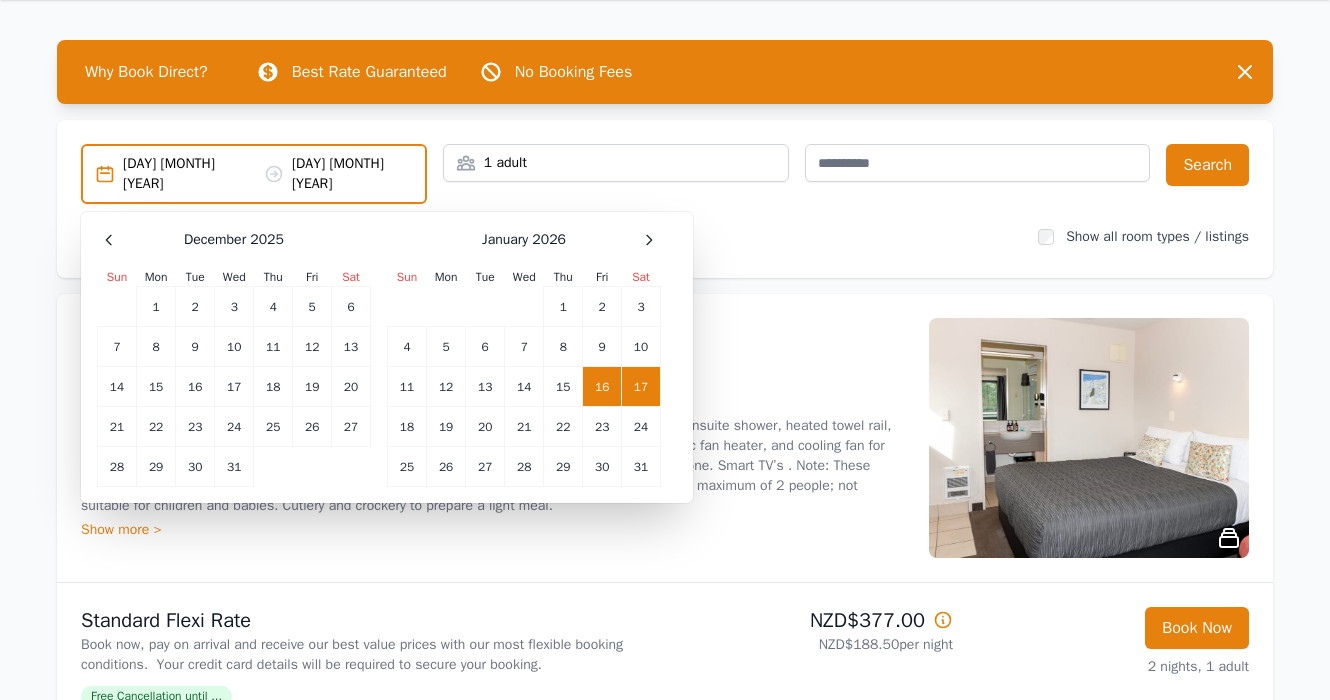 scroll, scrollTop: 100, scrollLeft: 0, axis: vertical 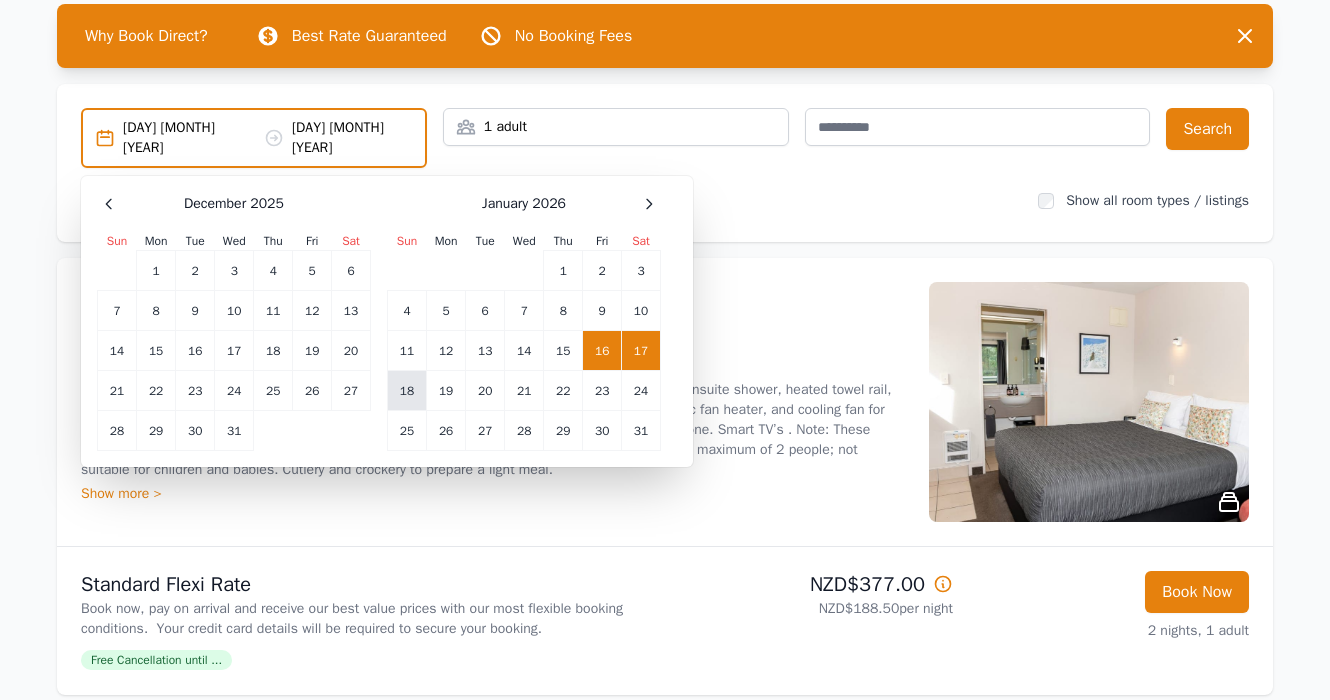 click on "18" at bounding box center [407, 391] 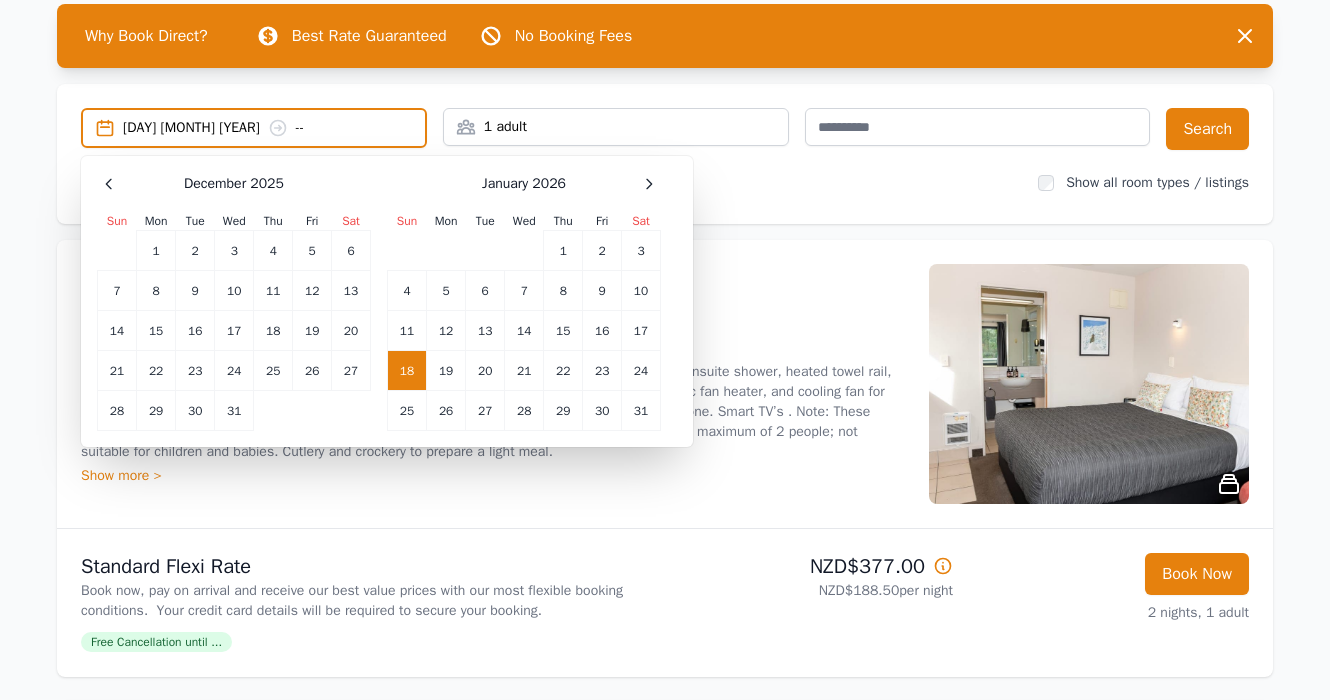 click on "Select Dates December 2025 Sun Mon Tue Wed Thu Fri Sat 1 2 3 4 5 6 7 8 9 10 11 12 13 14 15 16 17 18 19 20 21 22 23 24 25 26 27 28 29 30 31 January 2026 Sun Mon Tue Wed Thu Fri Sat 1 2 3 4 5 6 7 8 9 10 11 12 13 14 15 16 17 18 19 20 21 22 23 24 25 26 27 28 29 30 31 1 adult   Search More Filters Show all room types / listings" at bounding box center [665, 154] 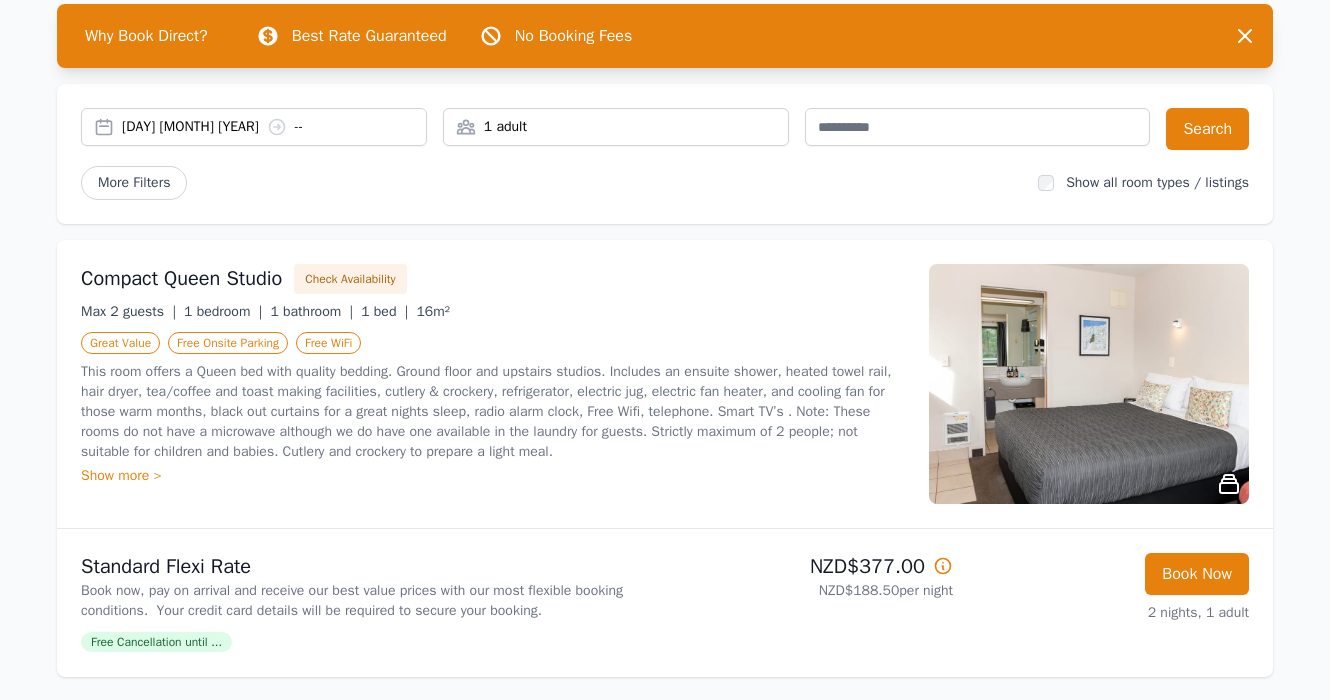 click on "[DAY] [MONTH] [YEAR] --" at bounding box center [274, 127] 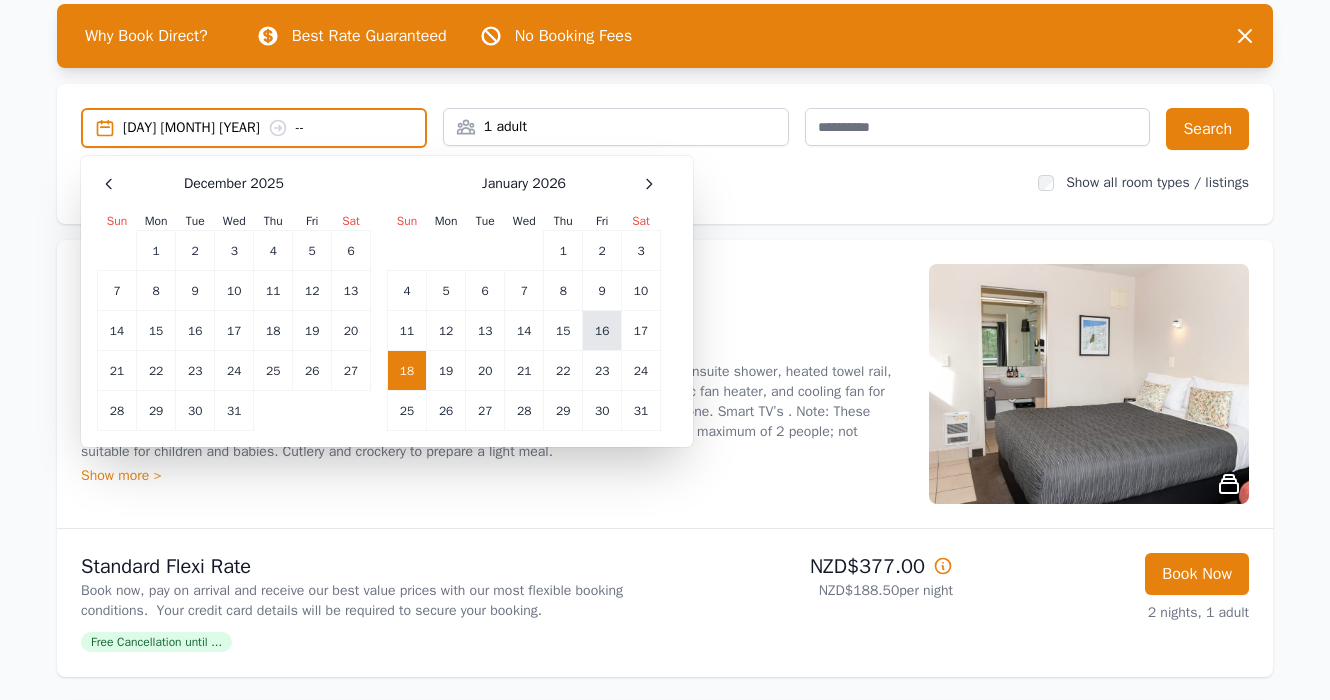 click on "16" at bounding box center [602, 331] 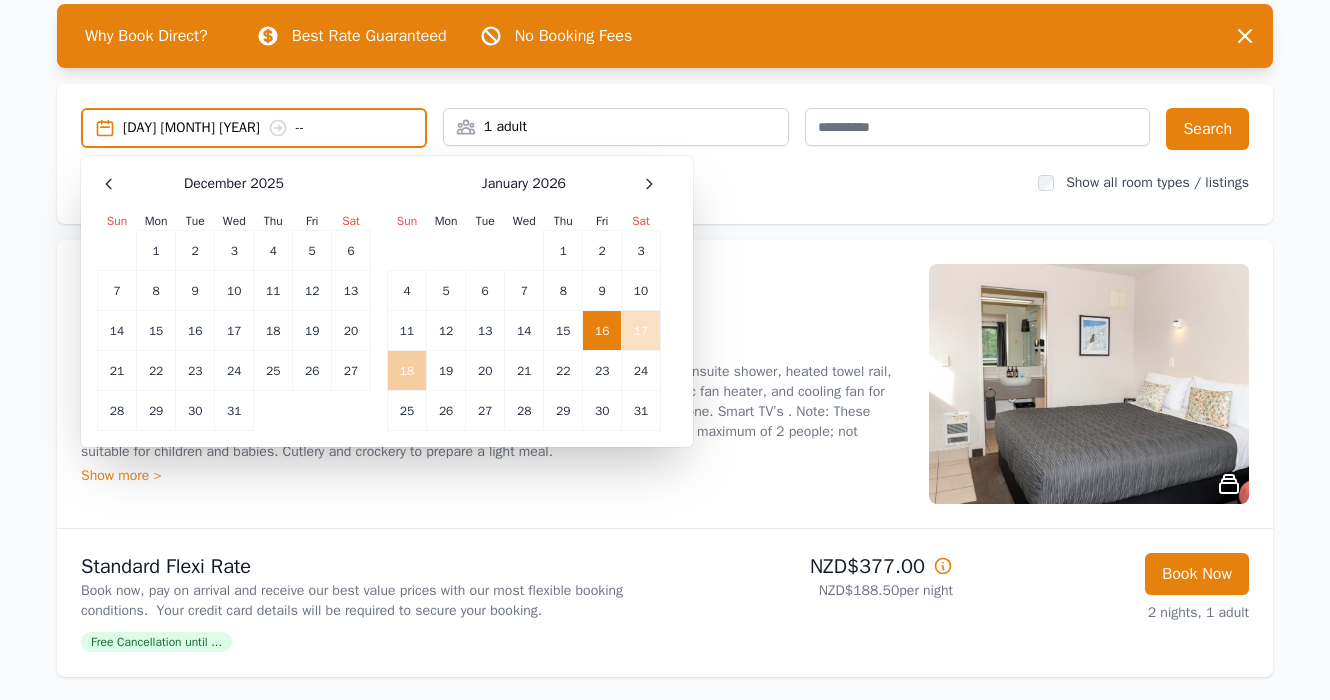 click on "18" at bounding box center (407, 371) 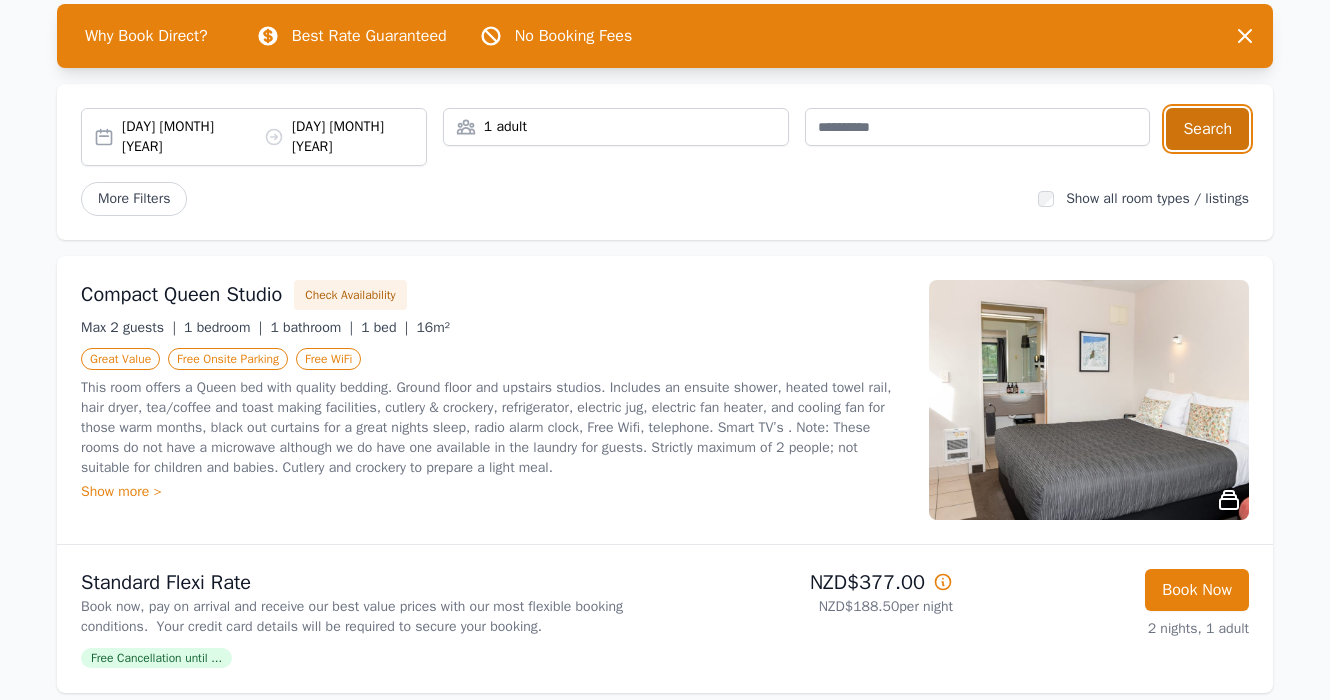 click on "Search" at bounding box center (1207, 129) 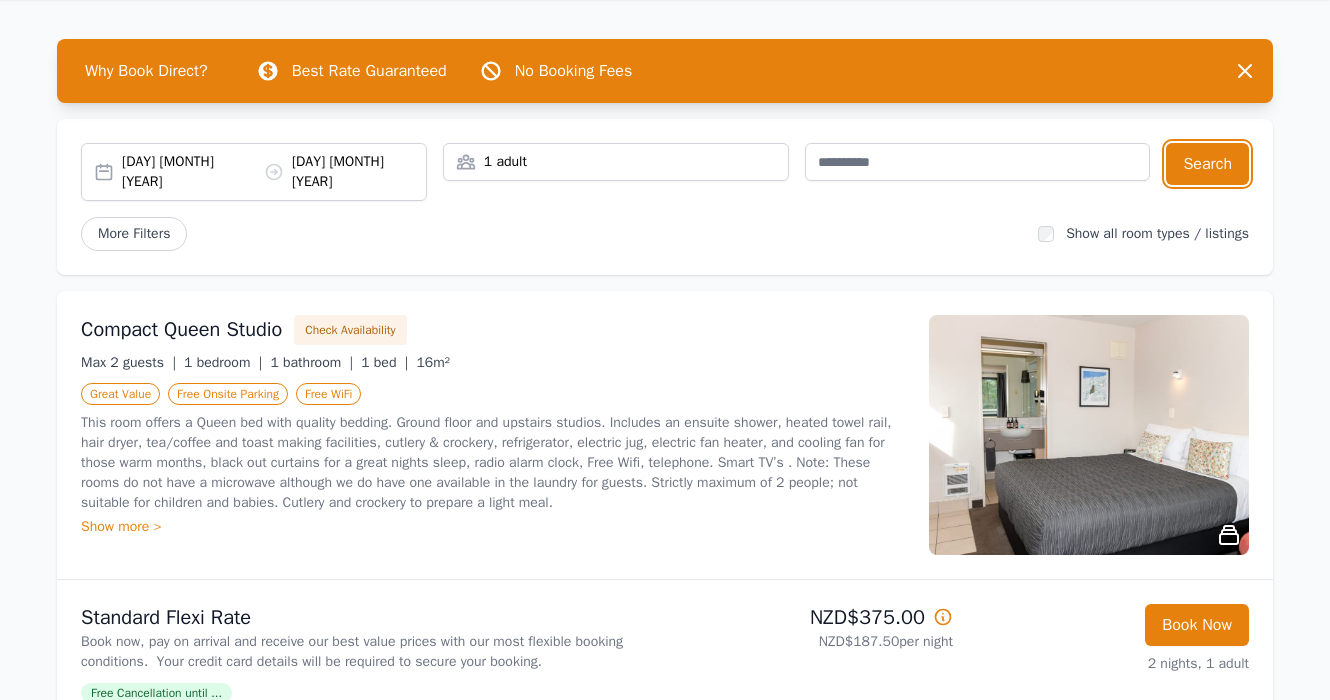 scroll, scrollTop: 100, scrollLeft: 0, axis: vertical 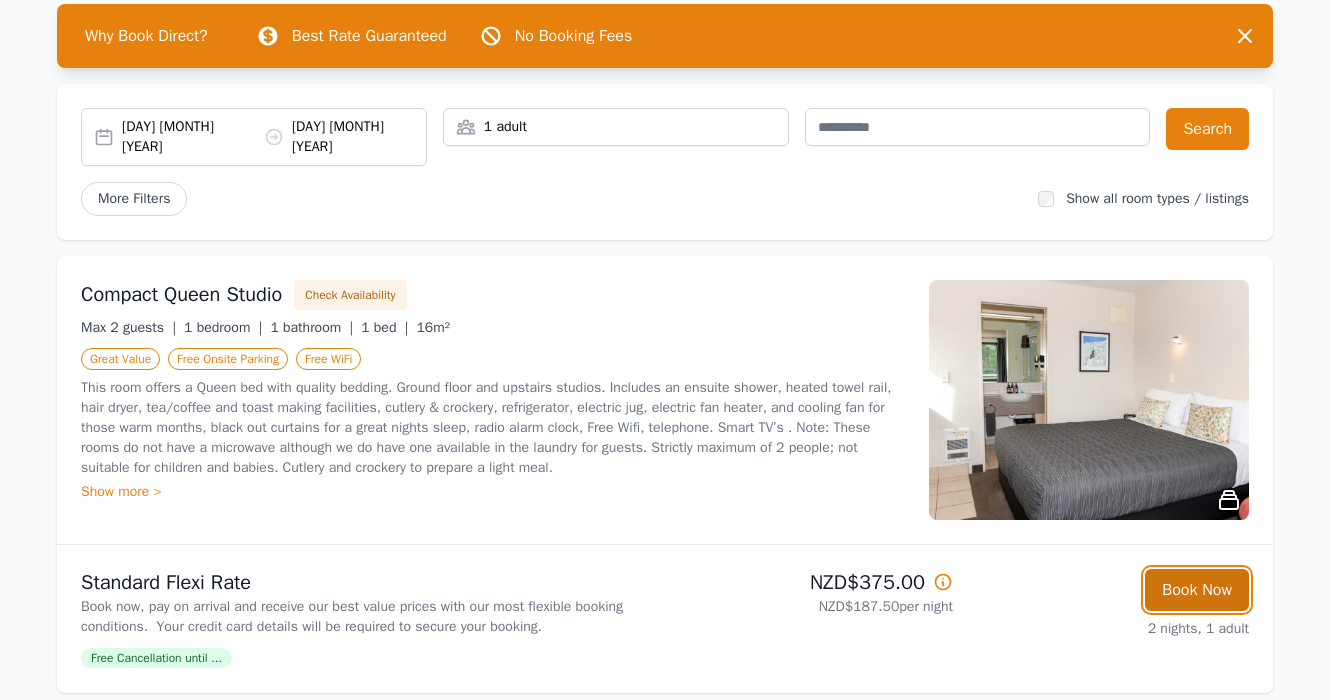 click on "Book Now" at bounding box center (1197, 590) 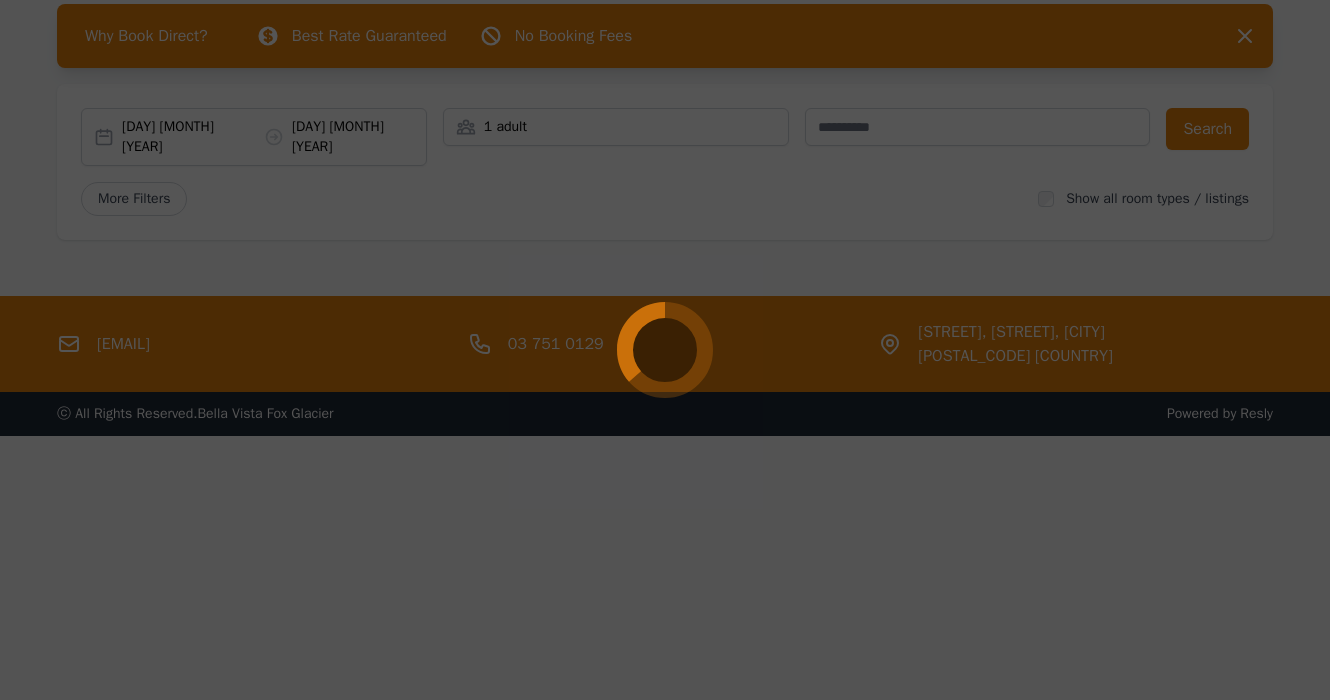 scroll, scrollTop: 0, scrollLeft: 0, axis: both 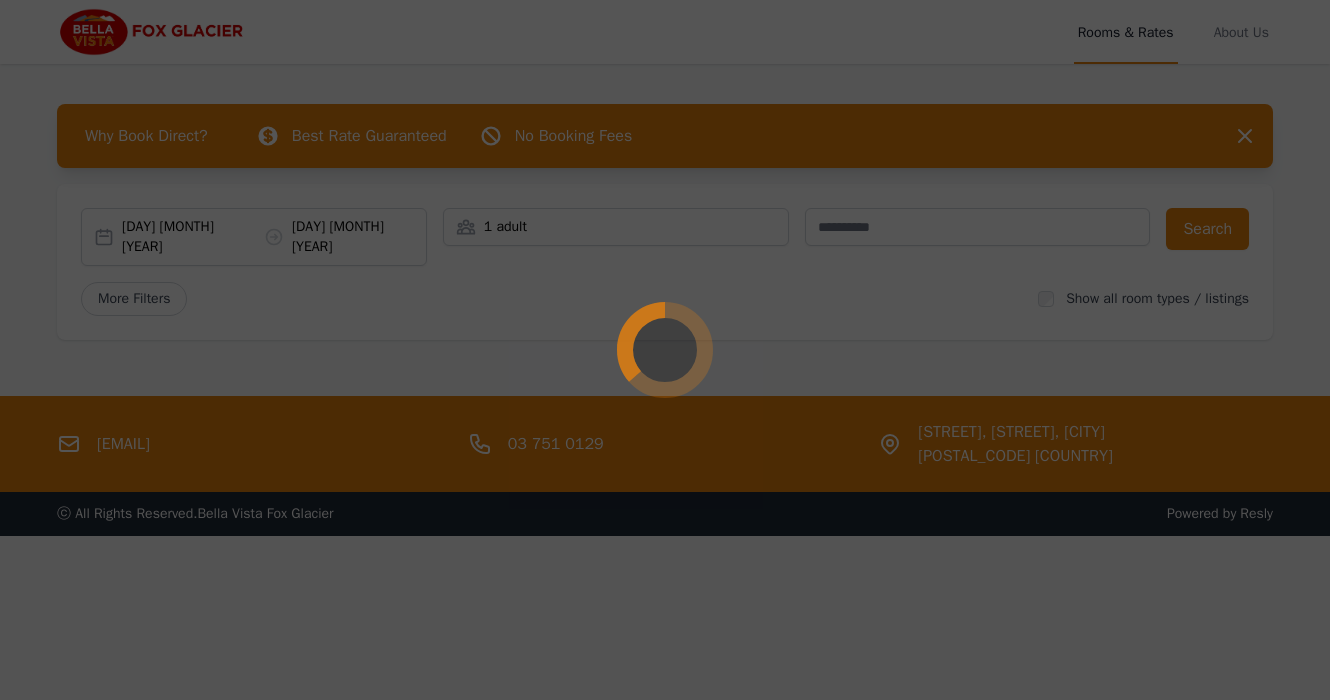 select on "**" 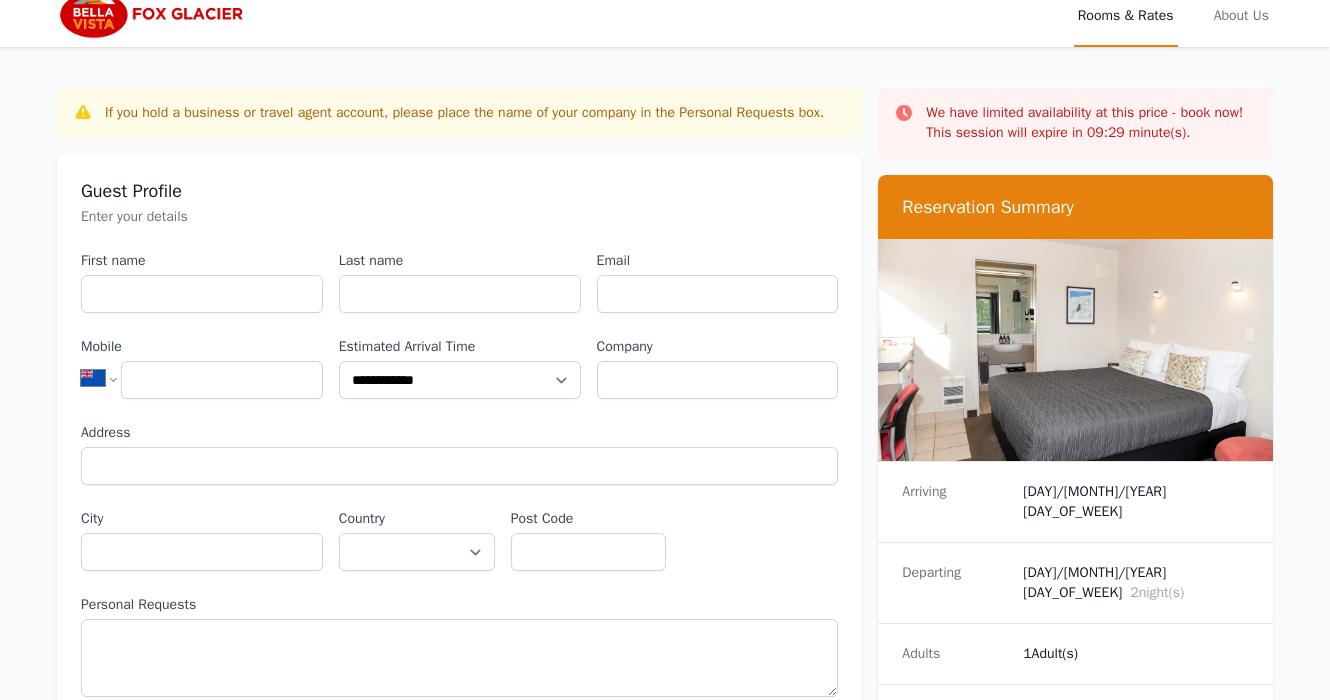 scroll, scrollTop: 0, scrollLeft: 0, axis: both 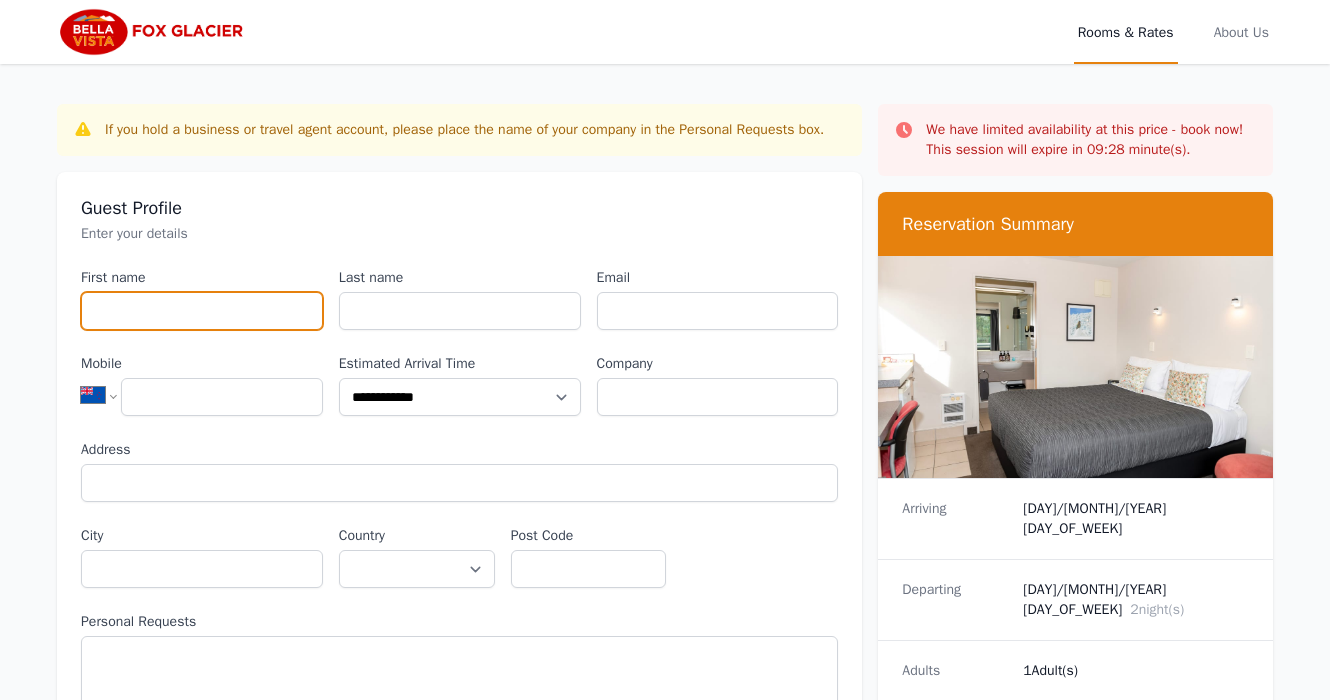 click on "First name" at bounding box center (202, 311) 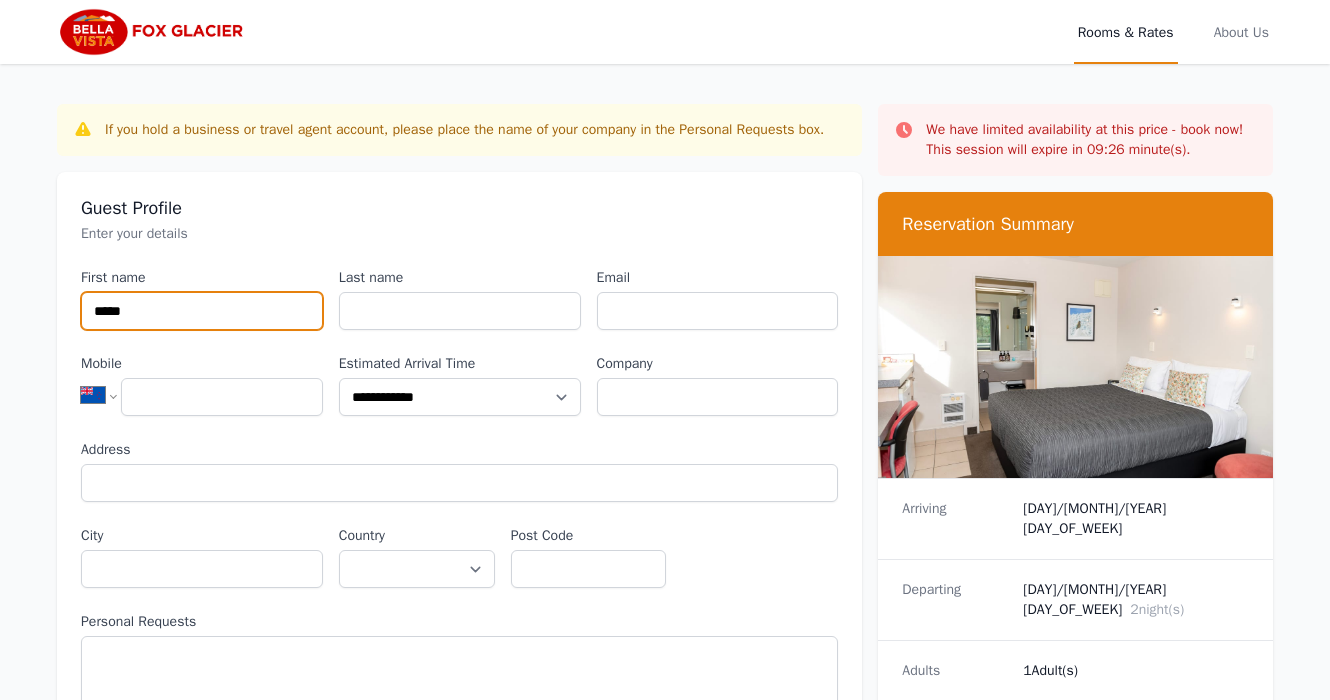 type on "*****" 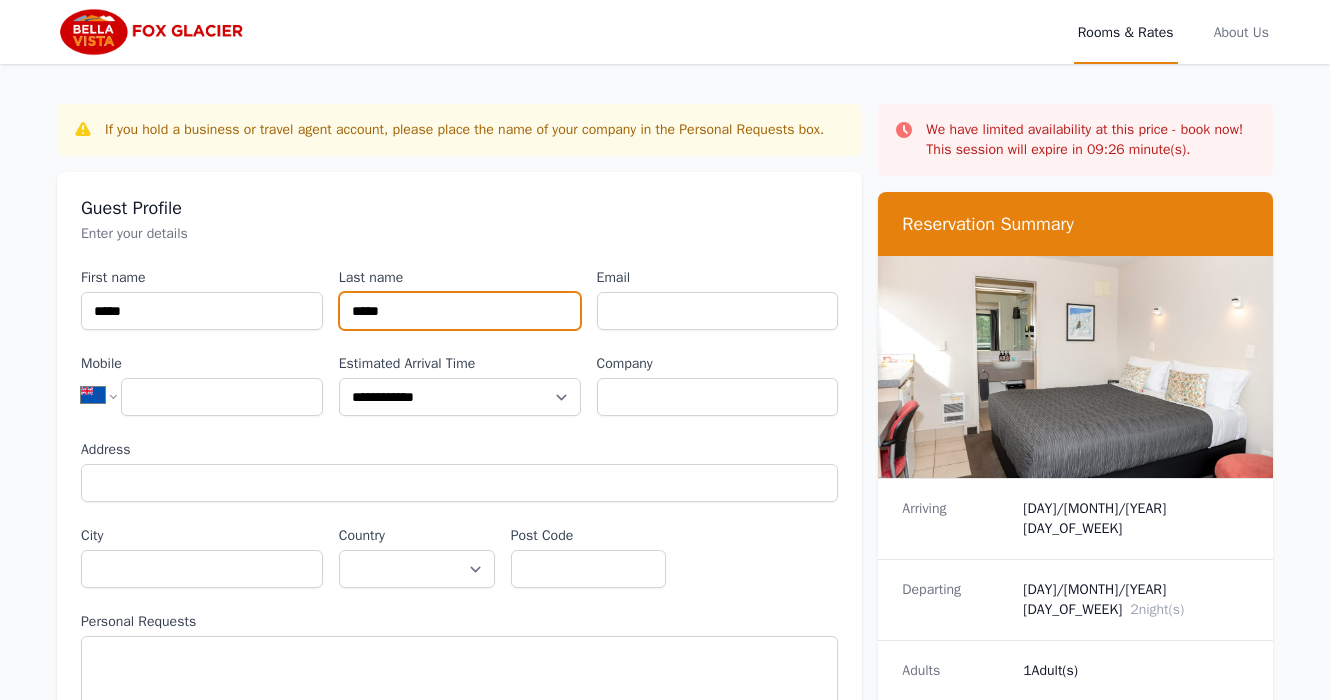 type on "*****" 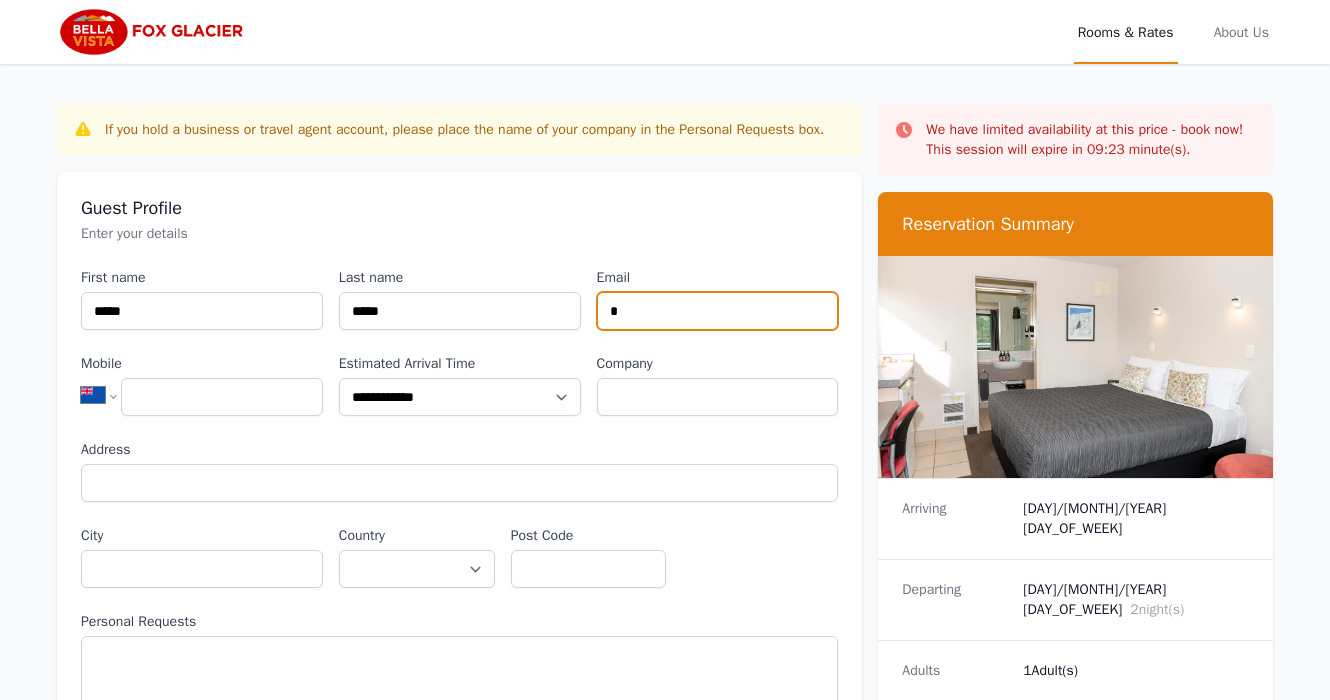 type on "**********" 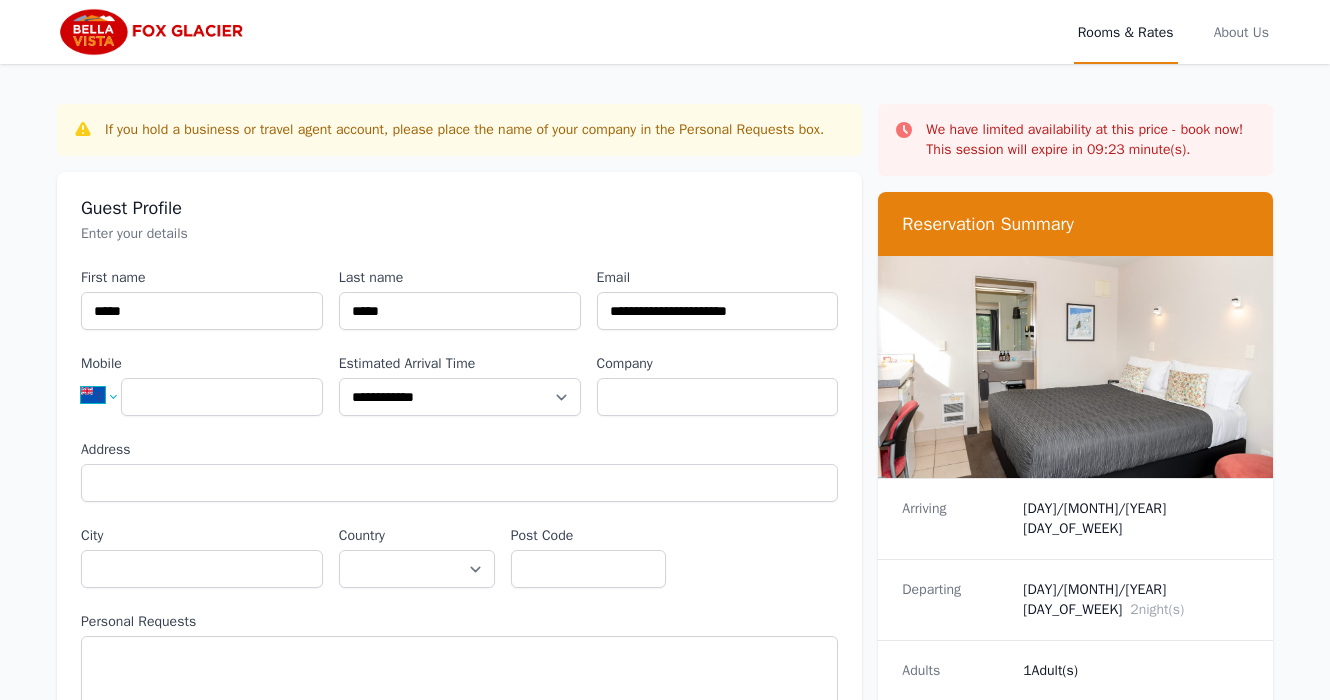 select on "**" 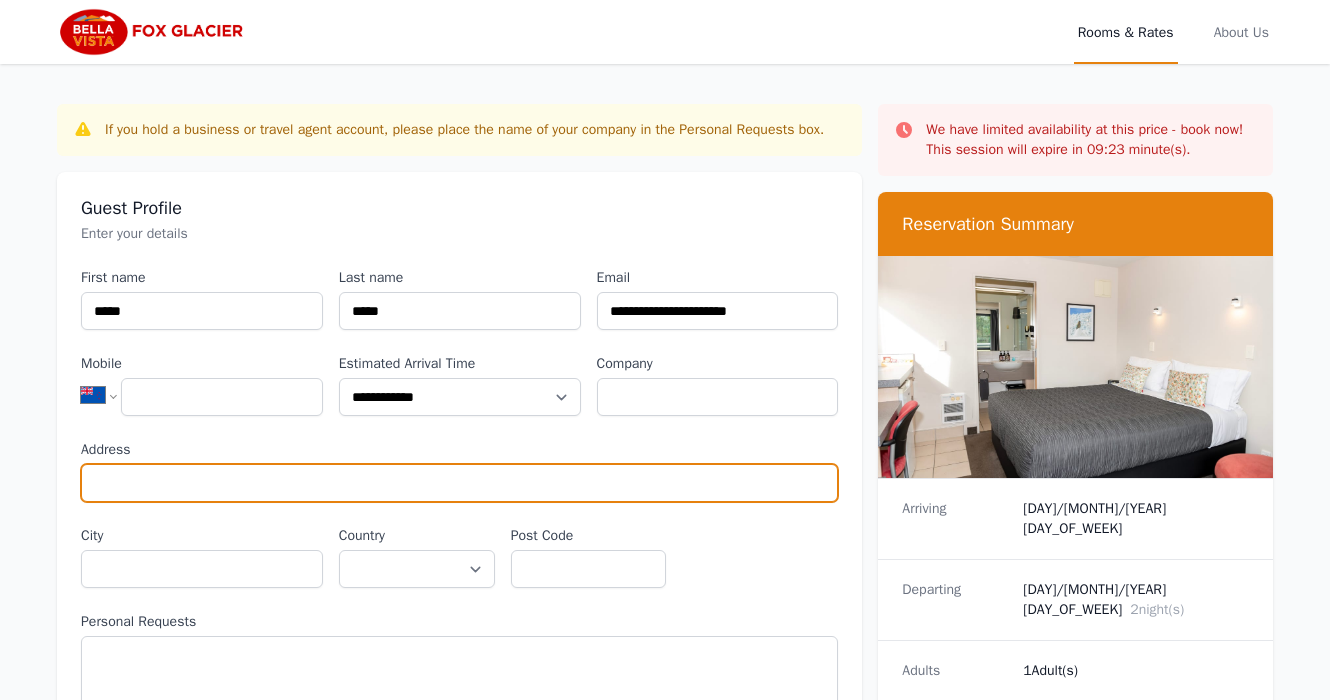 type on "**********" 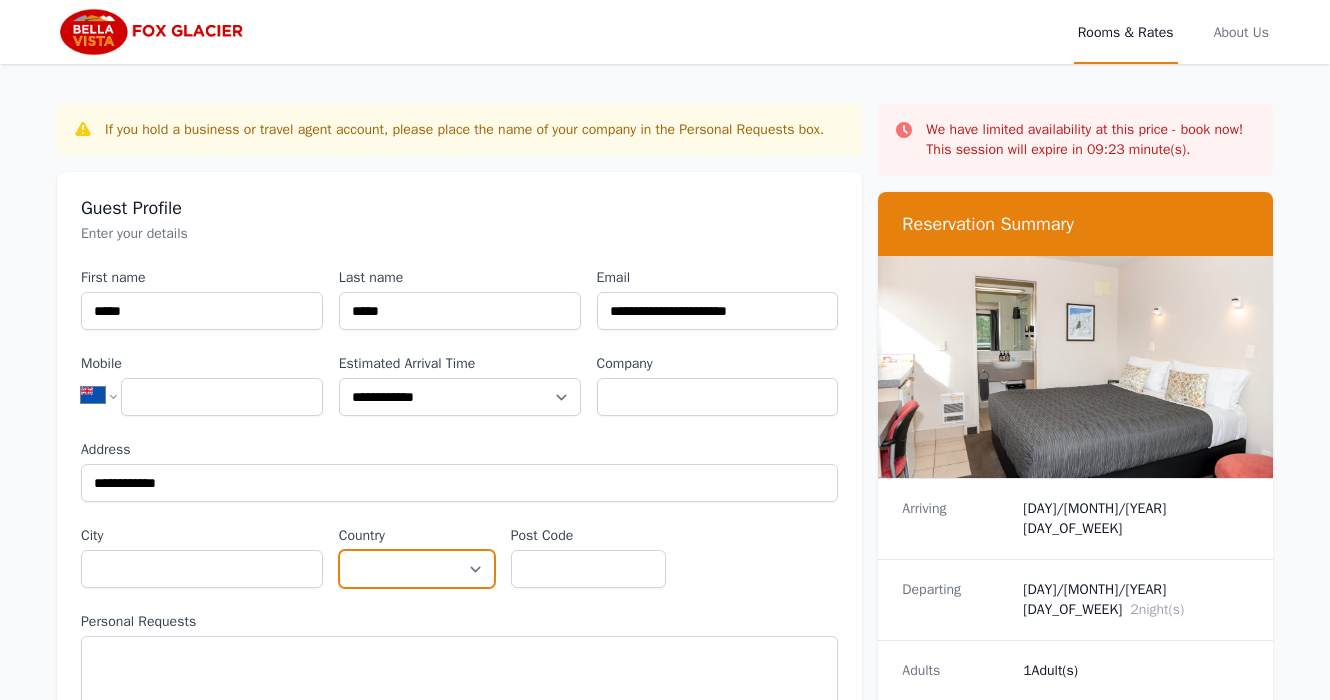 select on "**********" 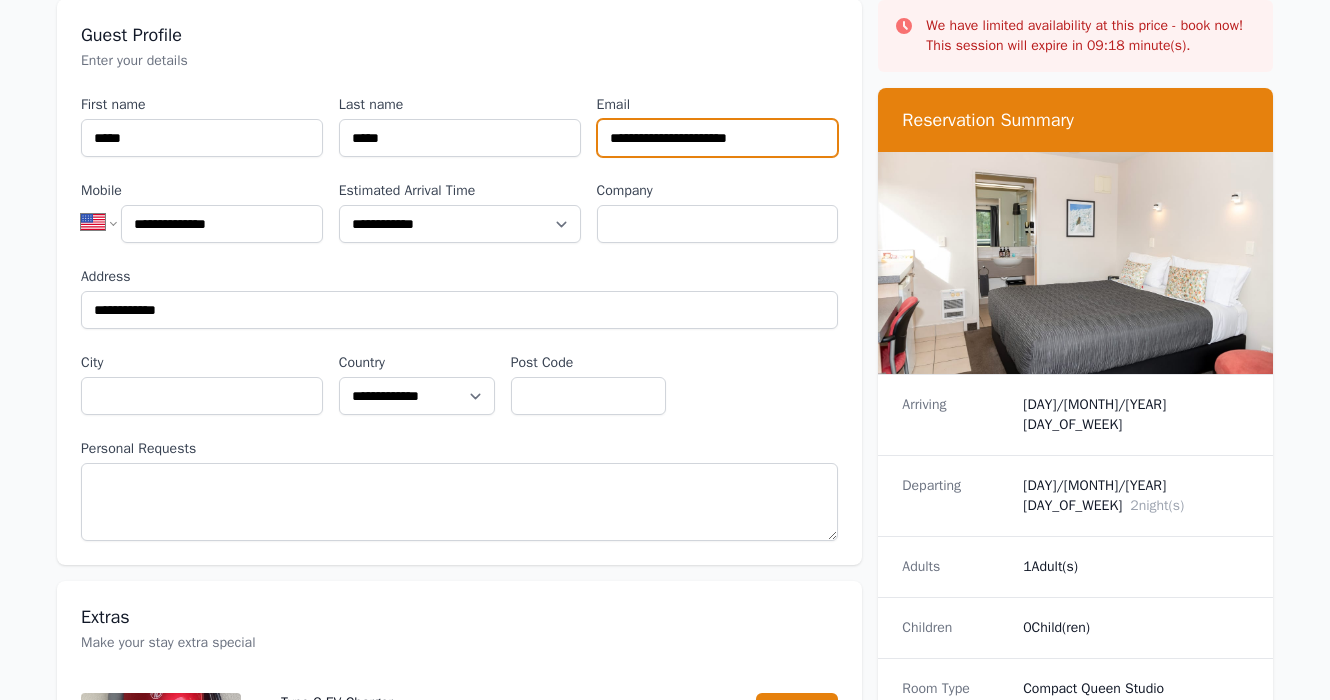 scroll, scrollTop: 200, scrollLeft: 0, axis: vertical 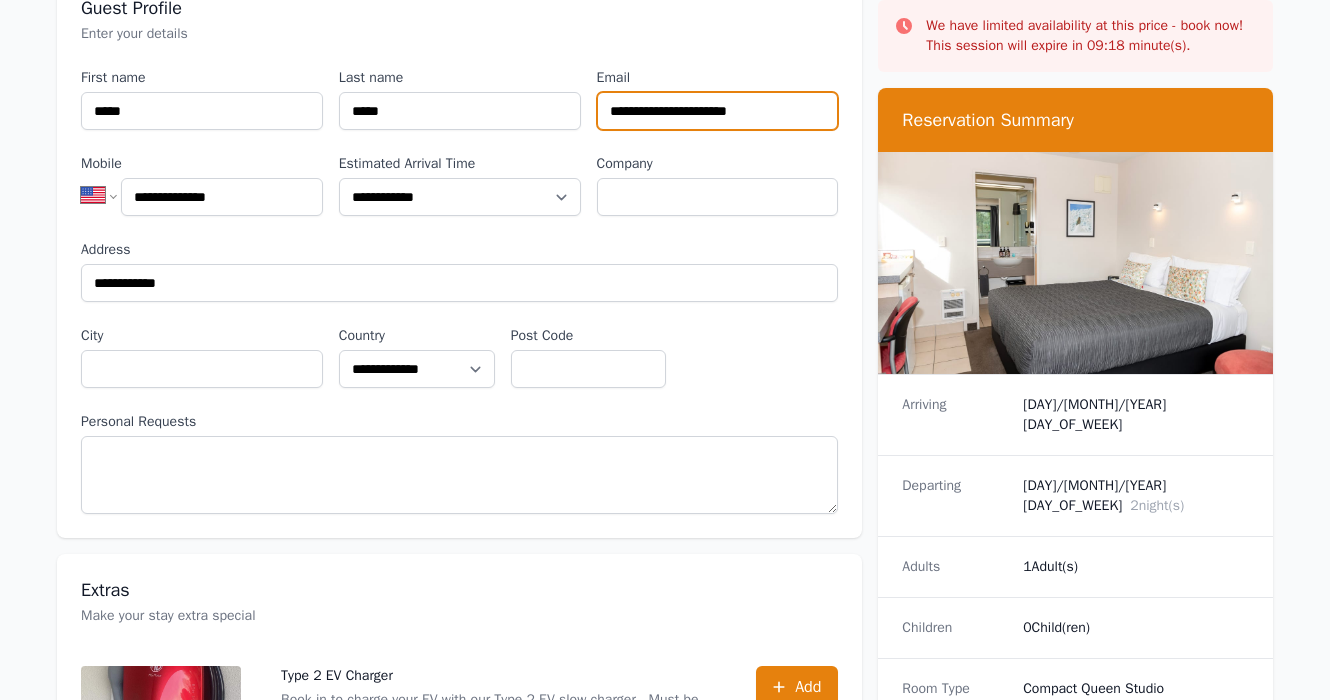 type on "**********" 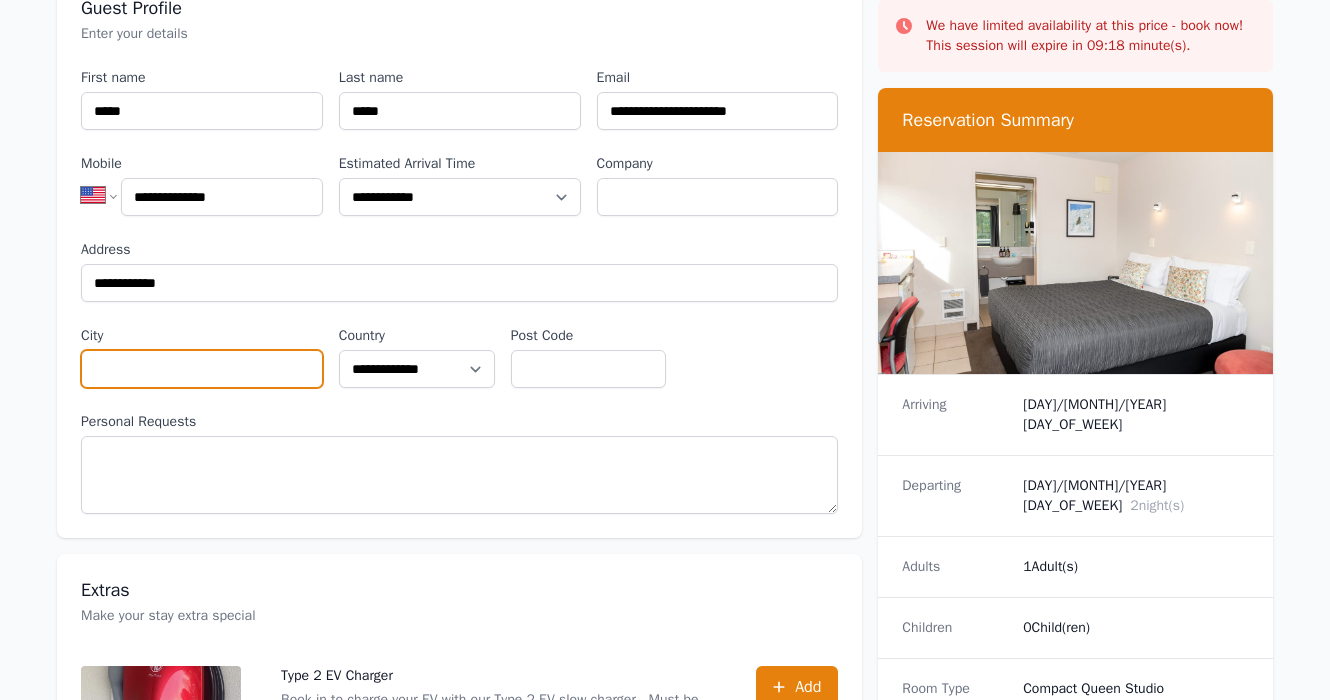 click on "City" at bounding box center [202, 369] 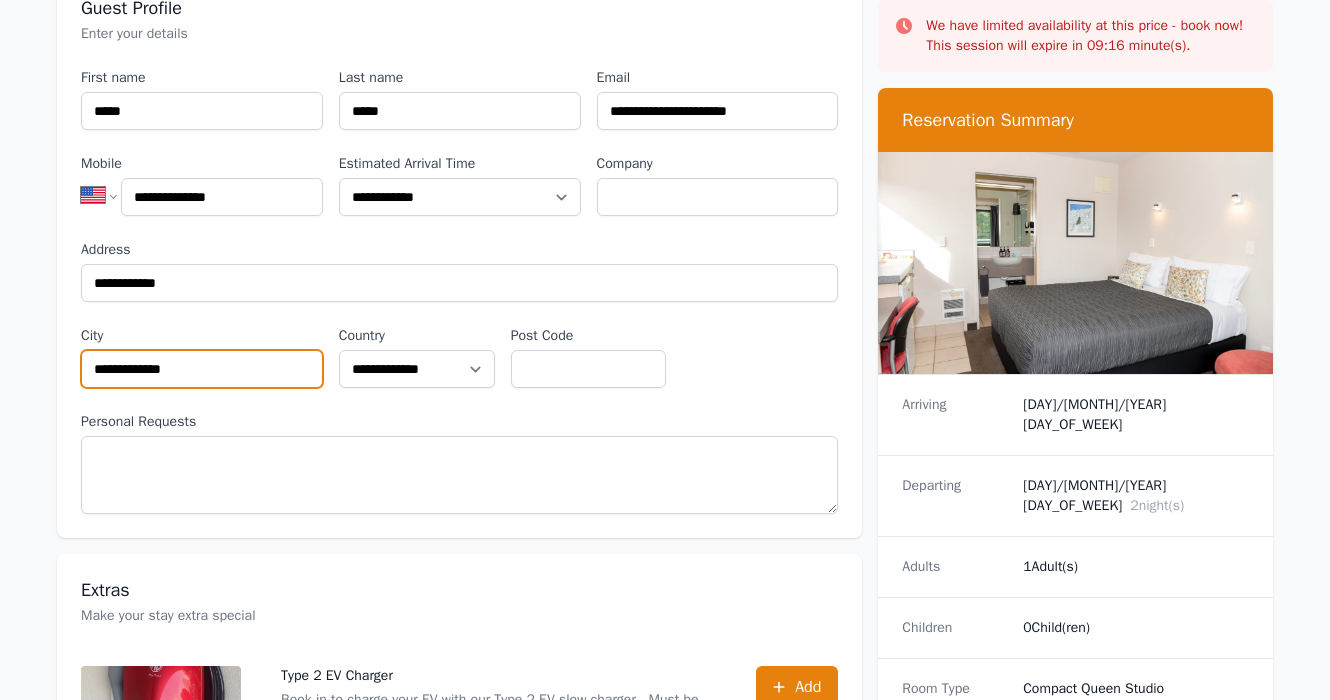 type on "**********" 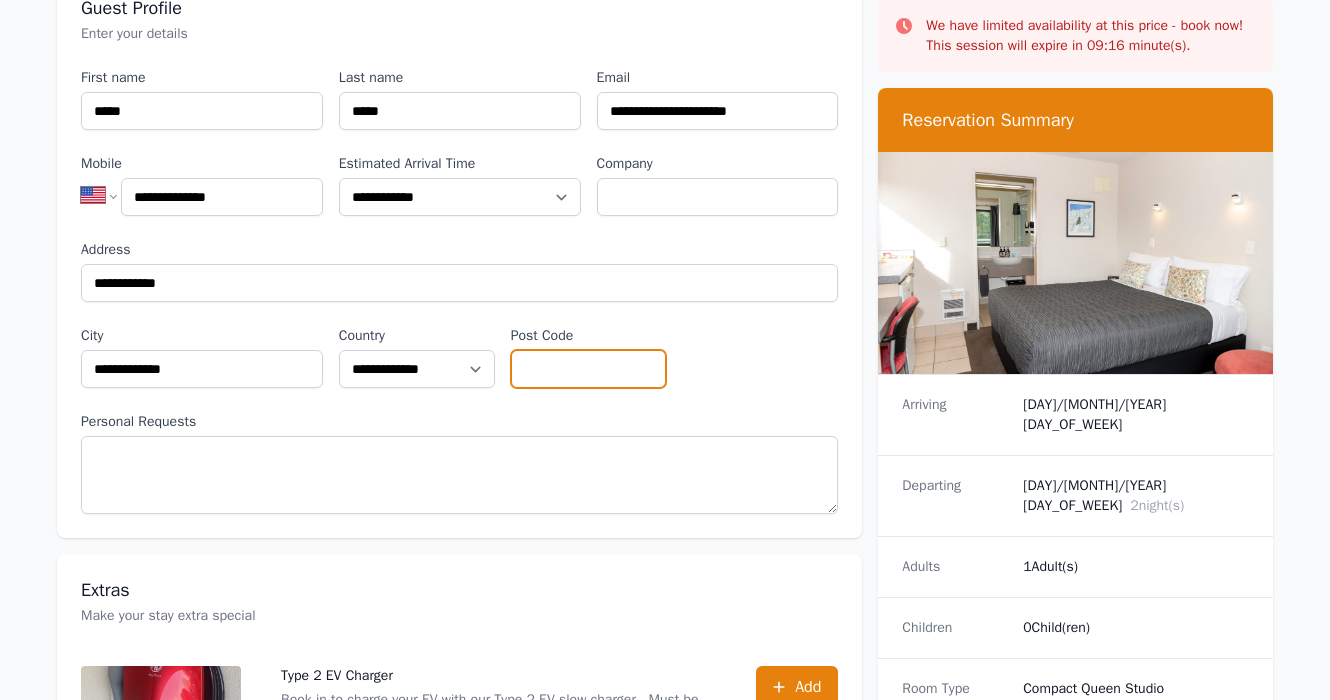 click on "Post Code" at bounding box center [589, 369] 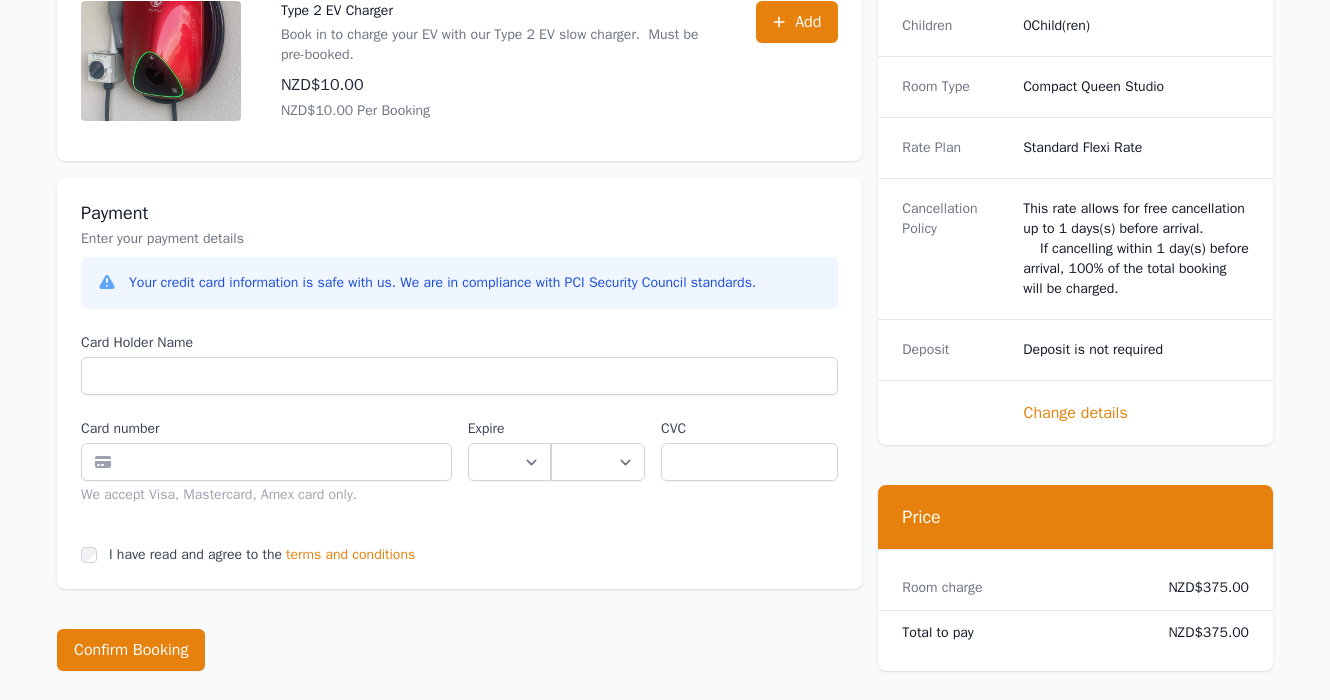 scroll, scrollTop: 900, scrollLeft: 0, axis: vertical 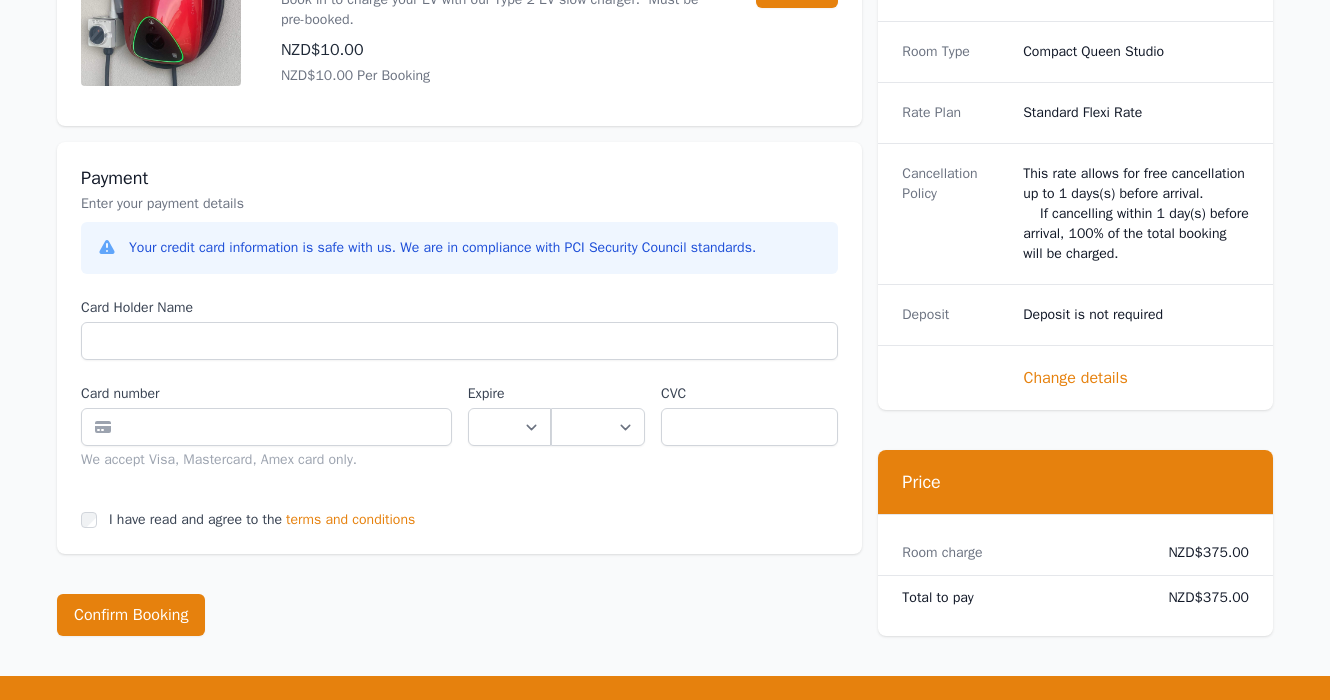 type on "*****" 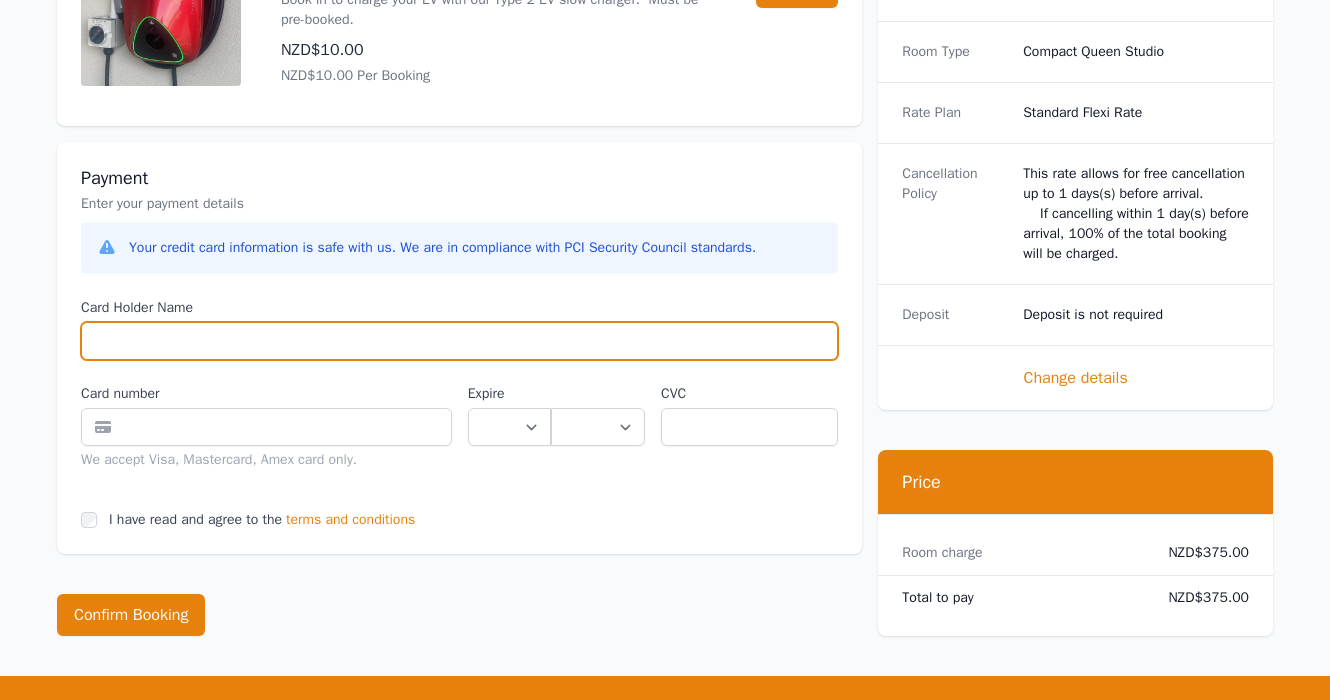 click on "Card Holder Name" at bounding box center (459, 341) 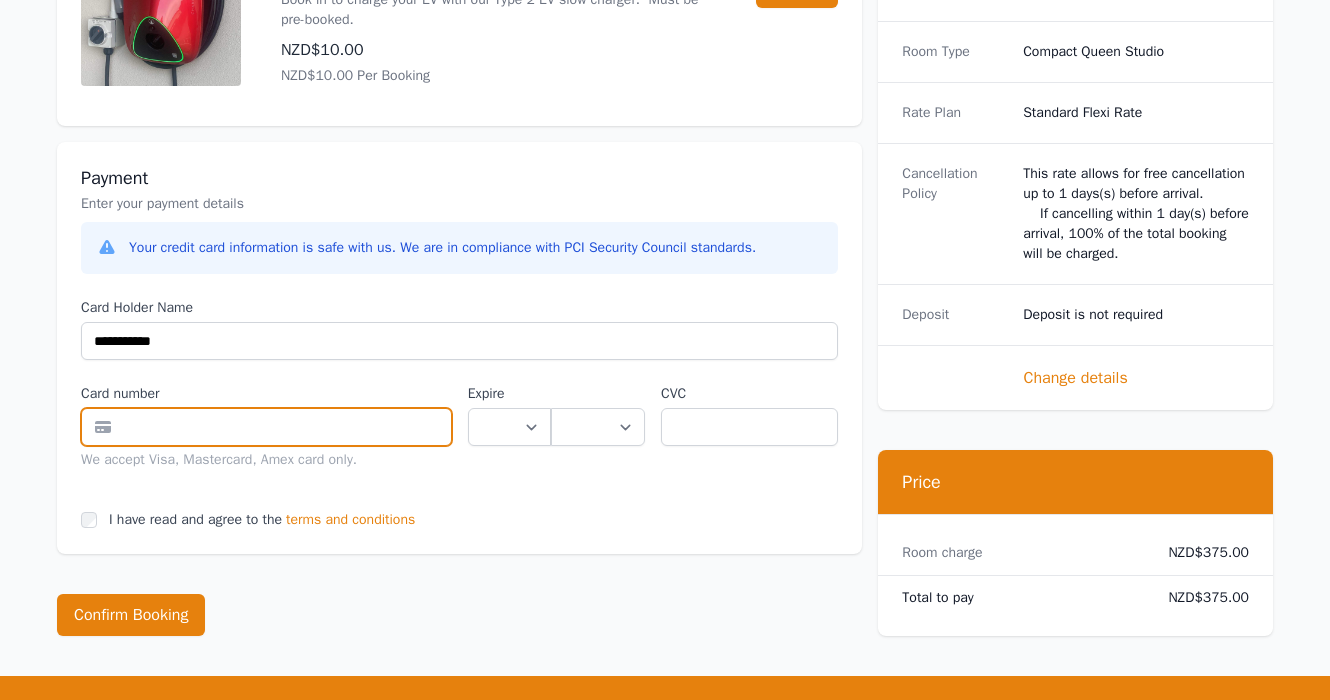 type on "**********" 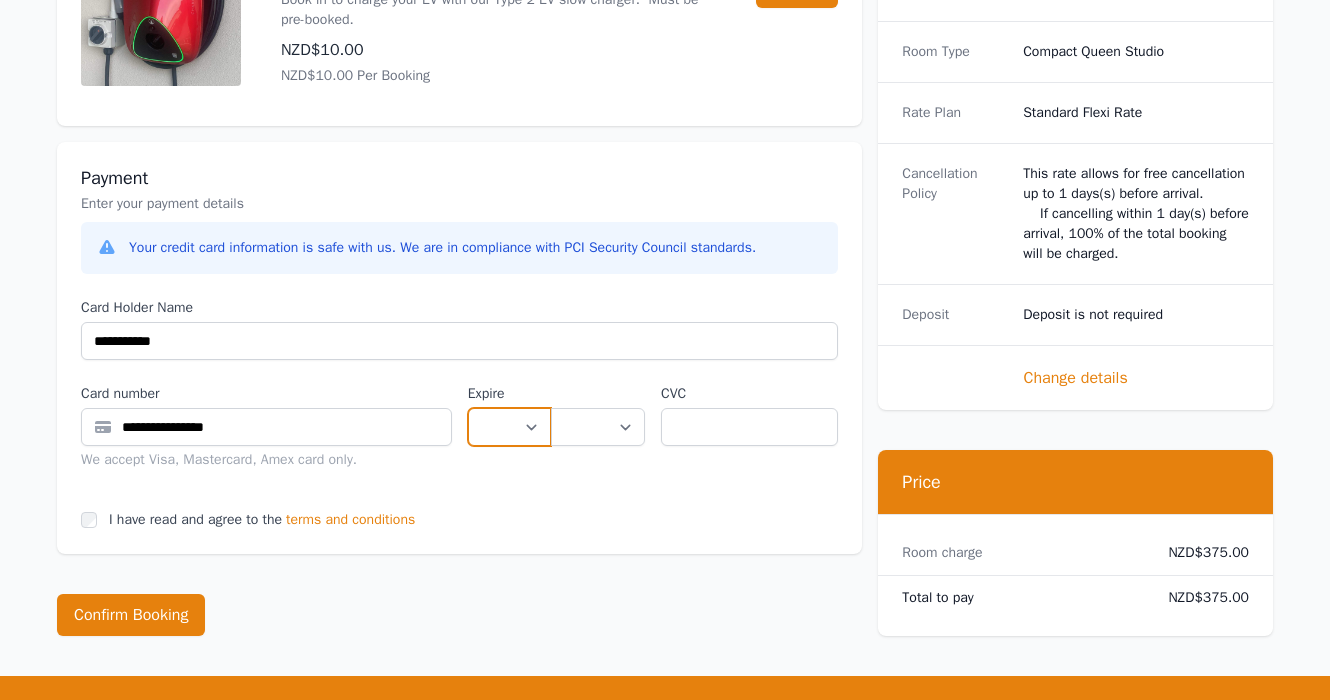 select on "**" 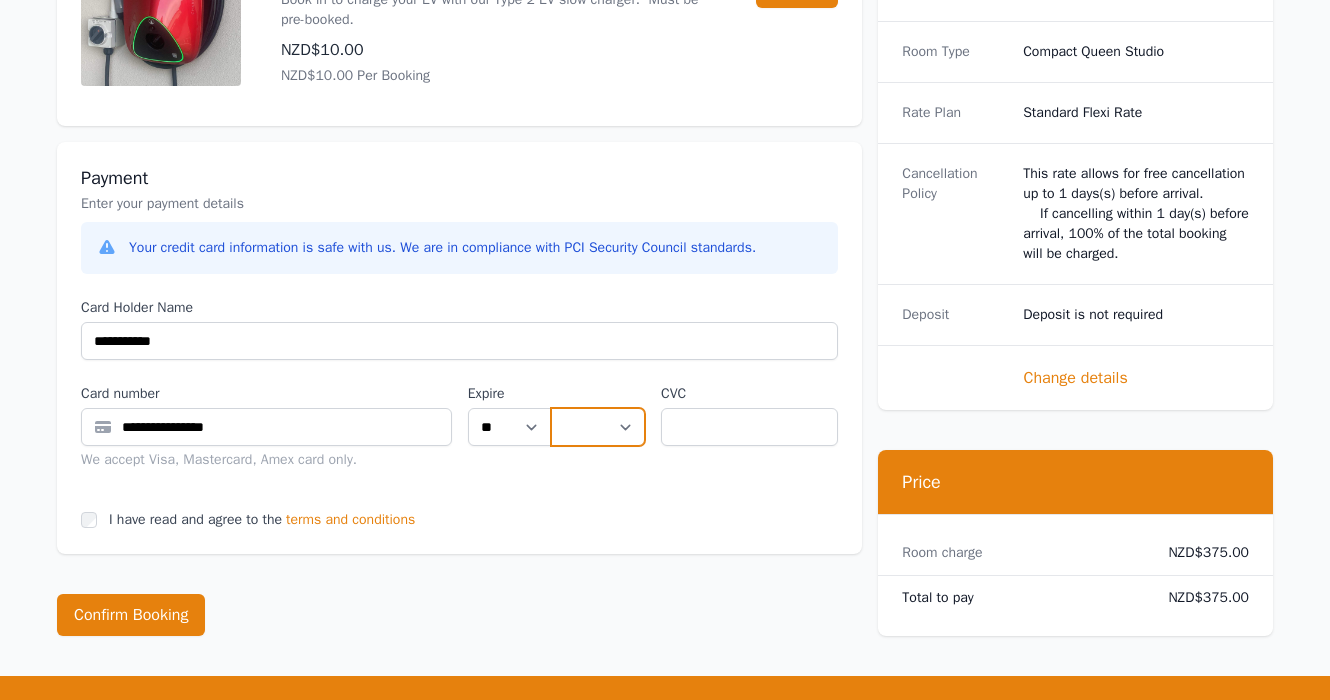 select on "**" 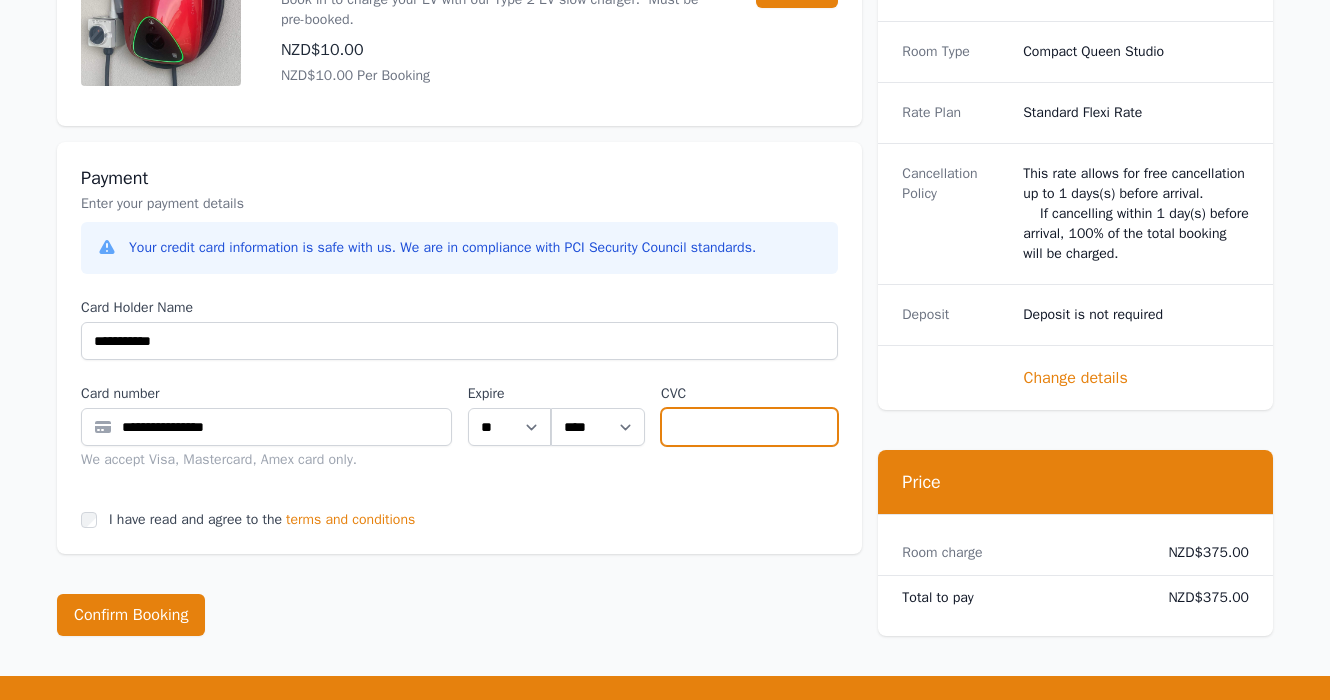 type on "***" 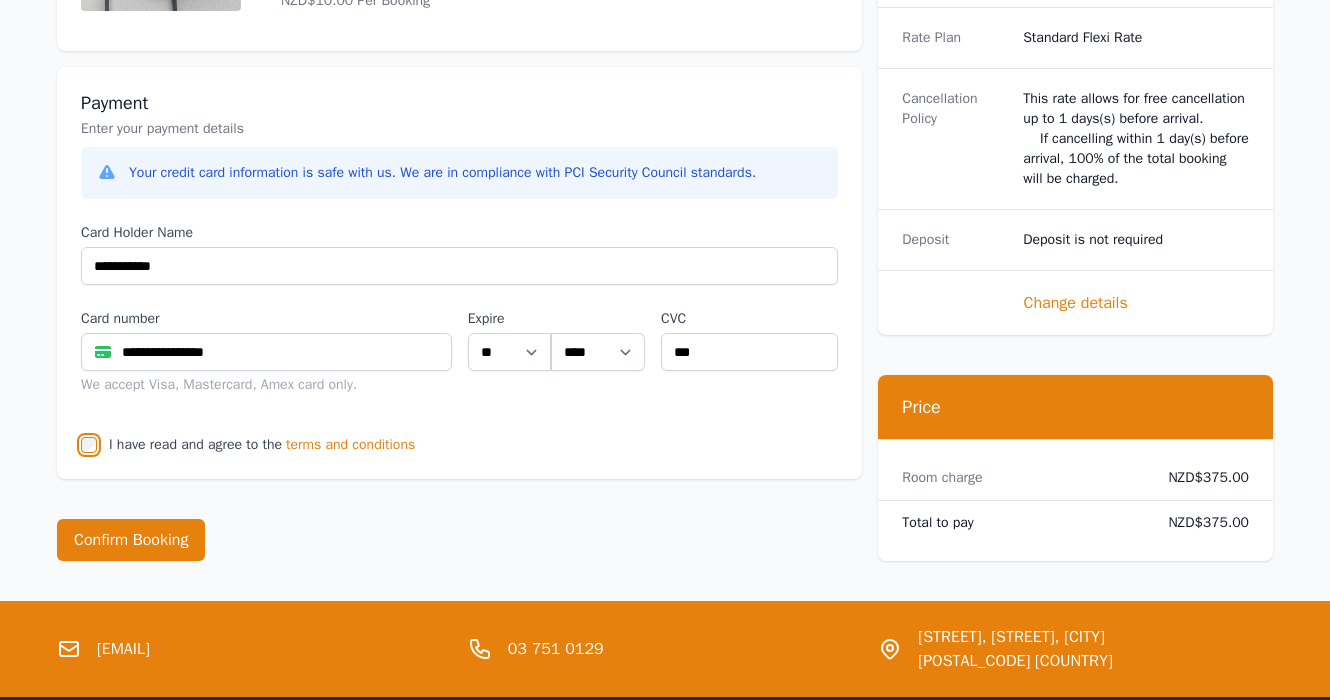 scroll, scrollTop: 1136, scrollLeft: 0, axis: vertical 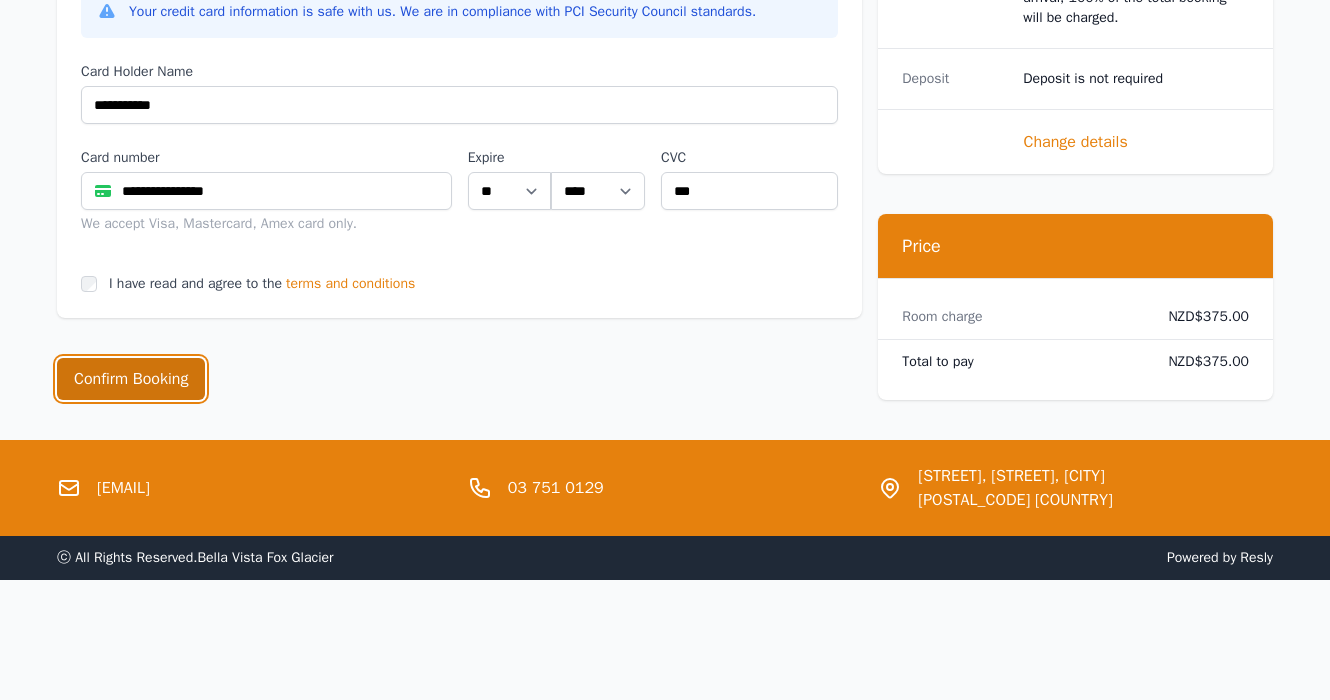 click on "Confirm Booking" at bounding box center (131, 379) 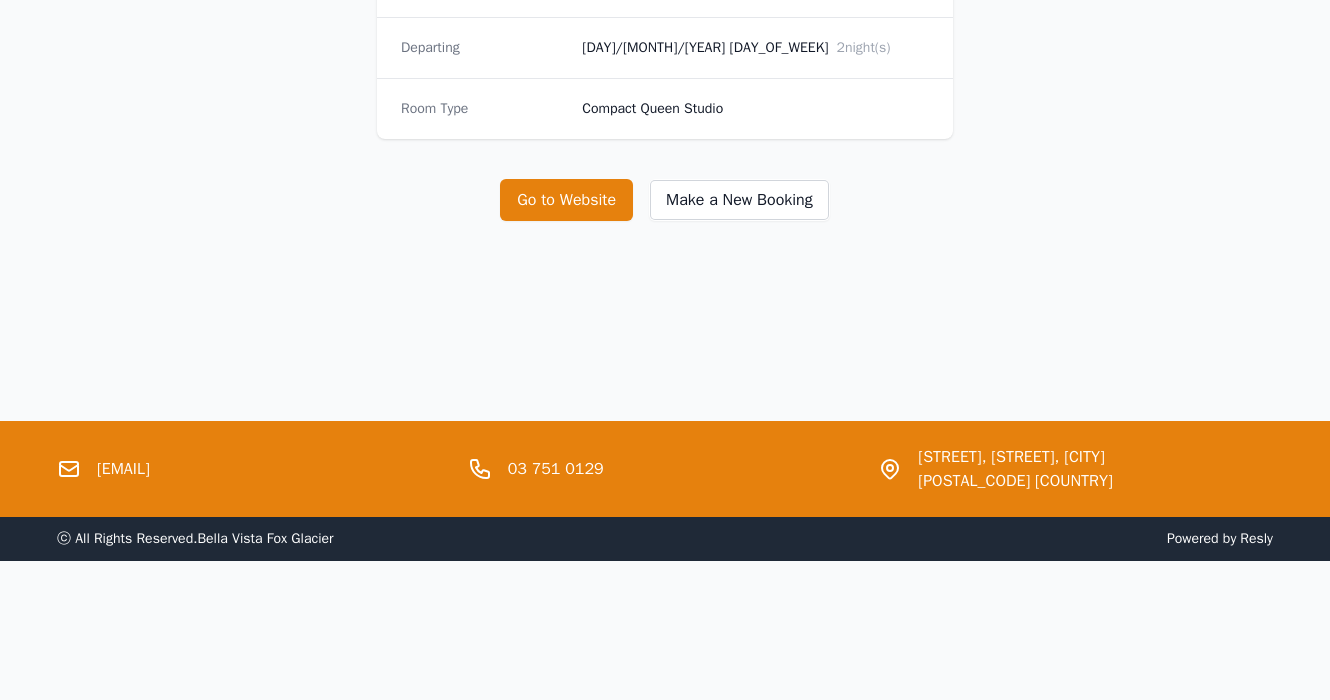 scroll, scrollTop: 518, scrollLeft: 0, axis: vertical 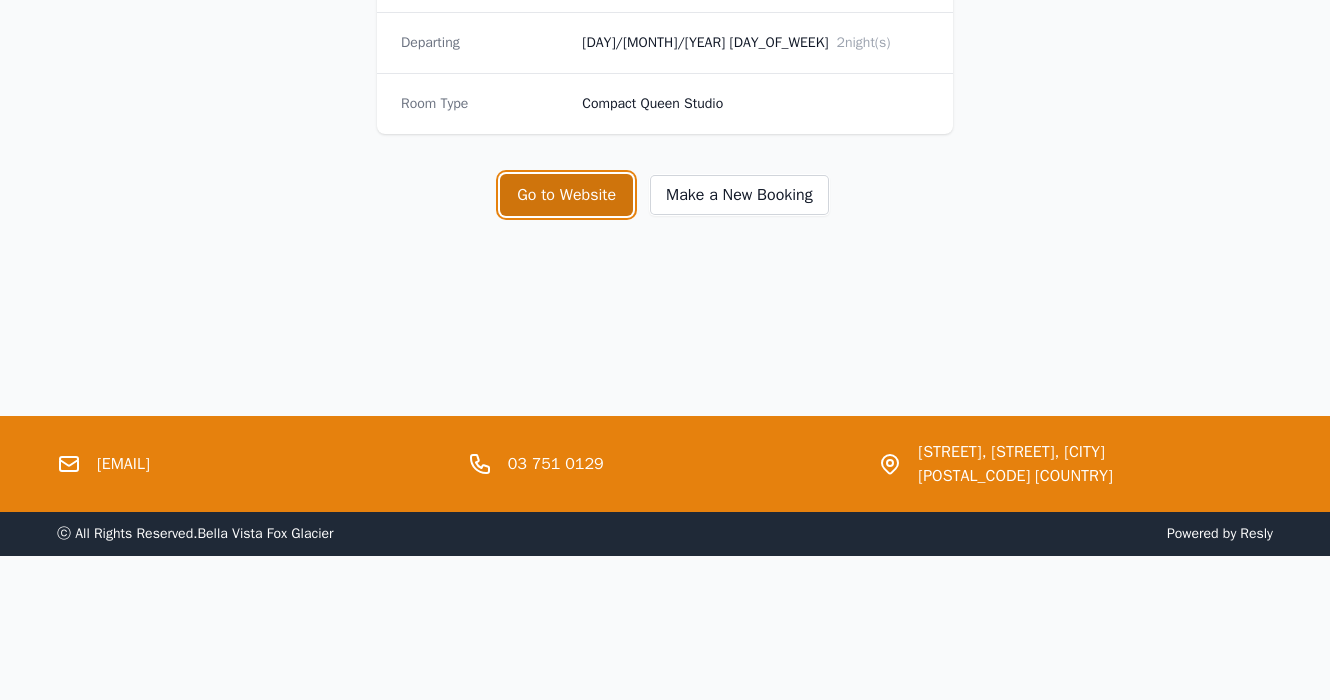 click on "Go to Website" at bounding box center [566, 195] 